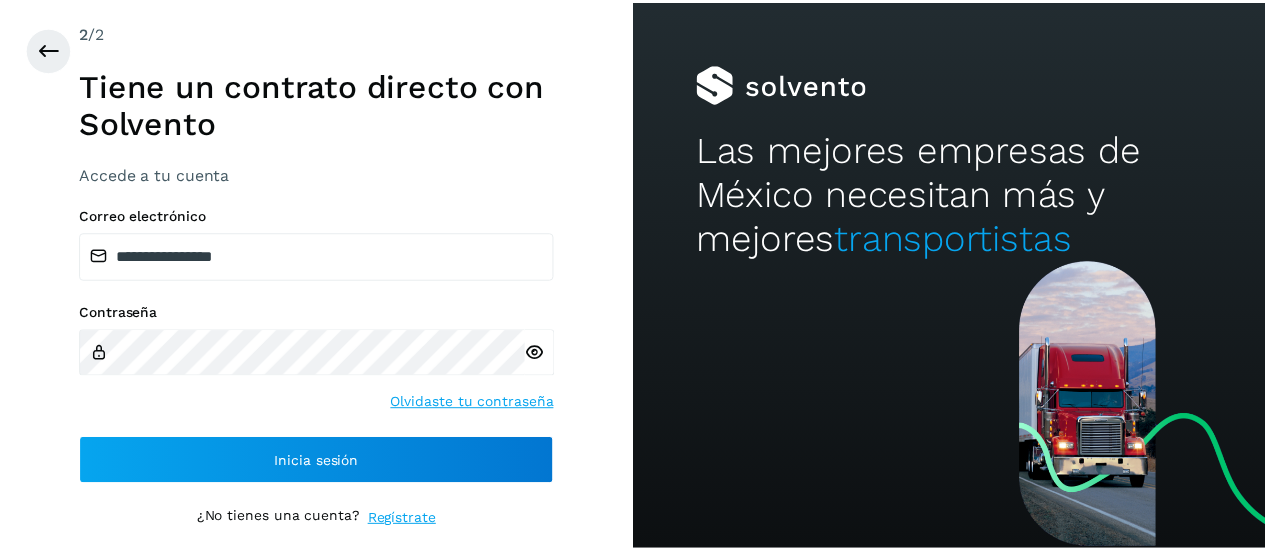 scroll, scrollTop: 0, scrollLeft: 0, axis: both 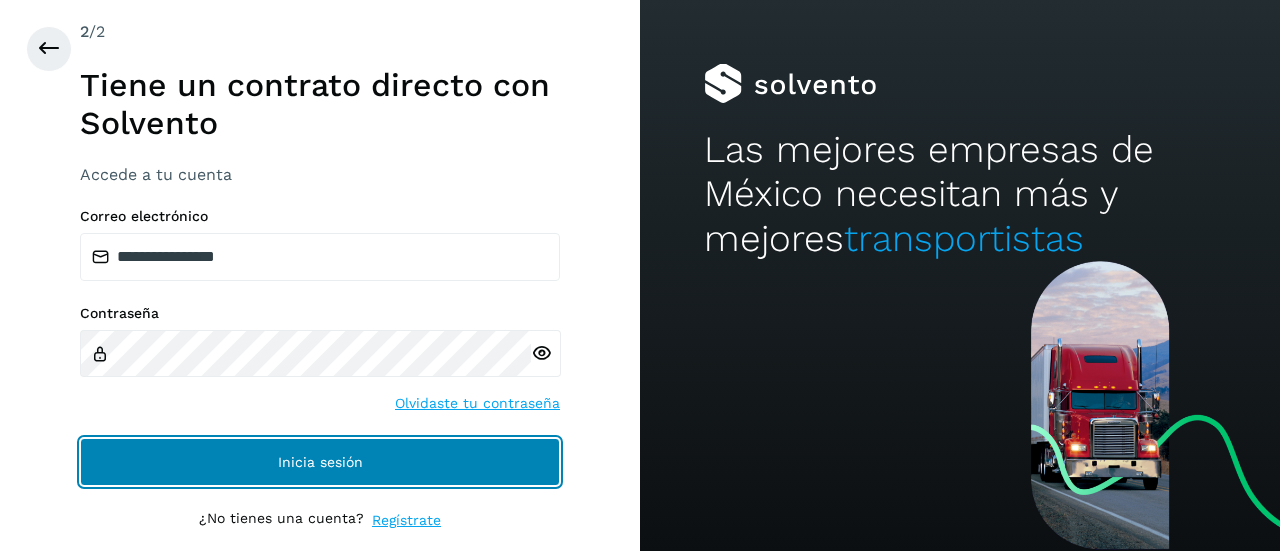 click on "Inicia sesión" at bounding box center [320, 462] 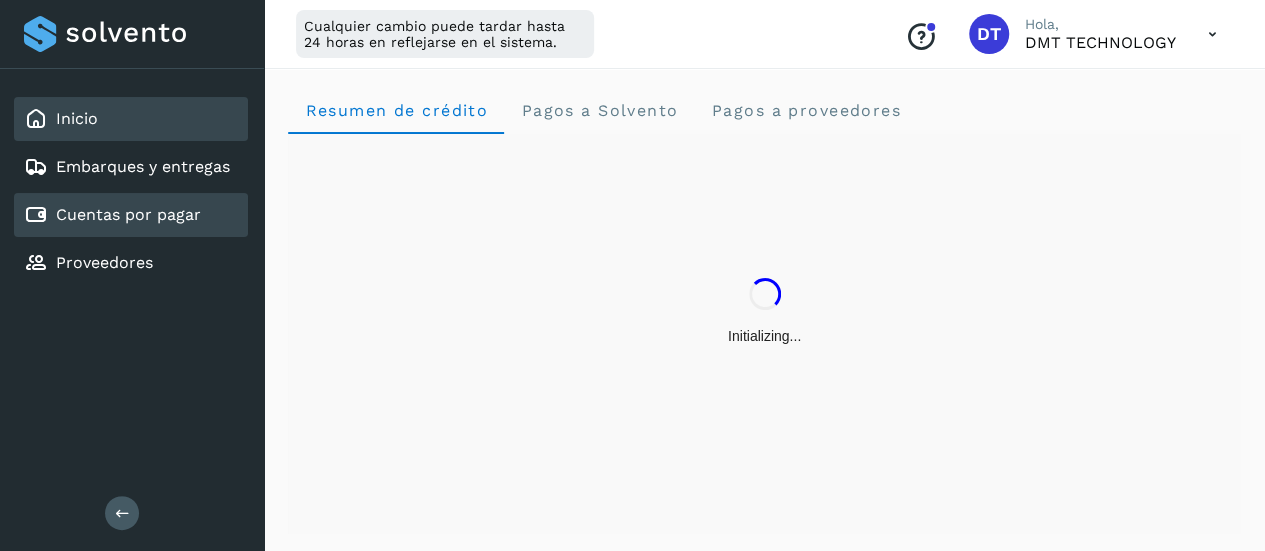 click on "Cuentas por pagar" at bounding box center (128, 214) 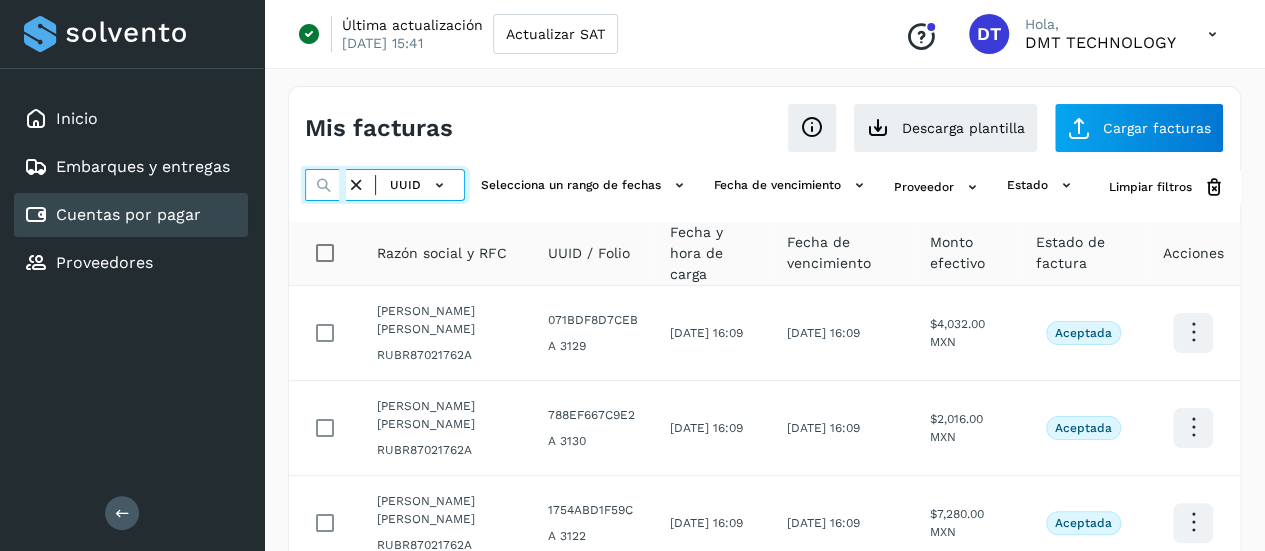 click at bounding box center [325, 185] 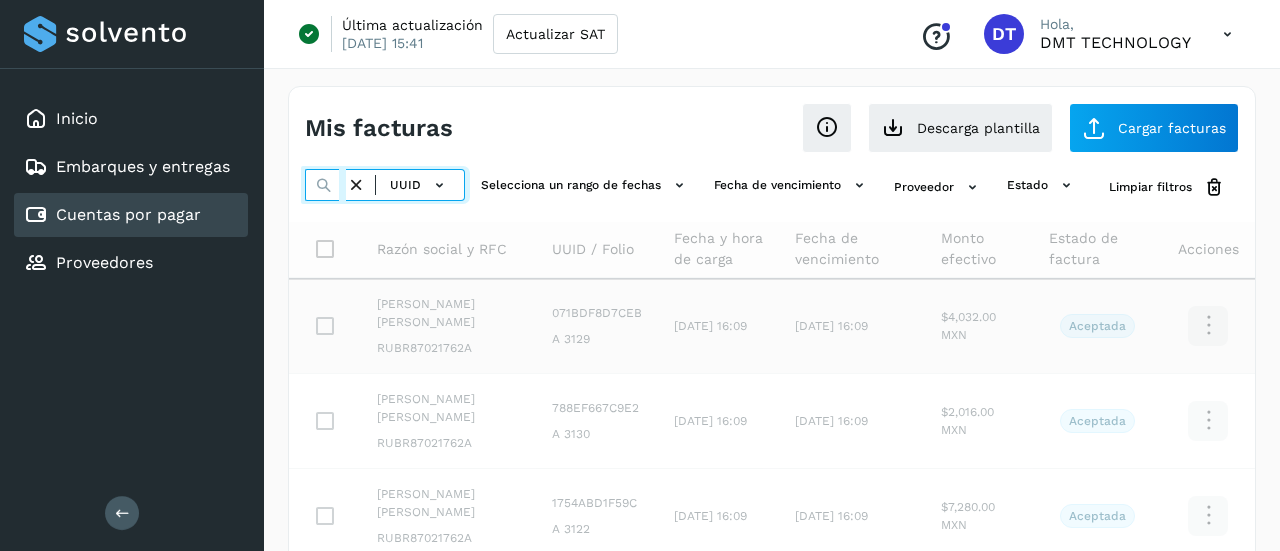 scroll, scrollTop: 0, scrollLeft: 301, axis: horizontal 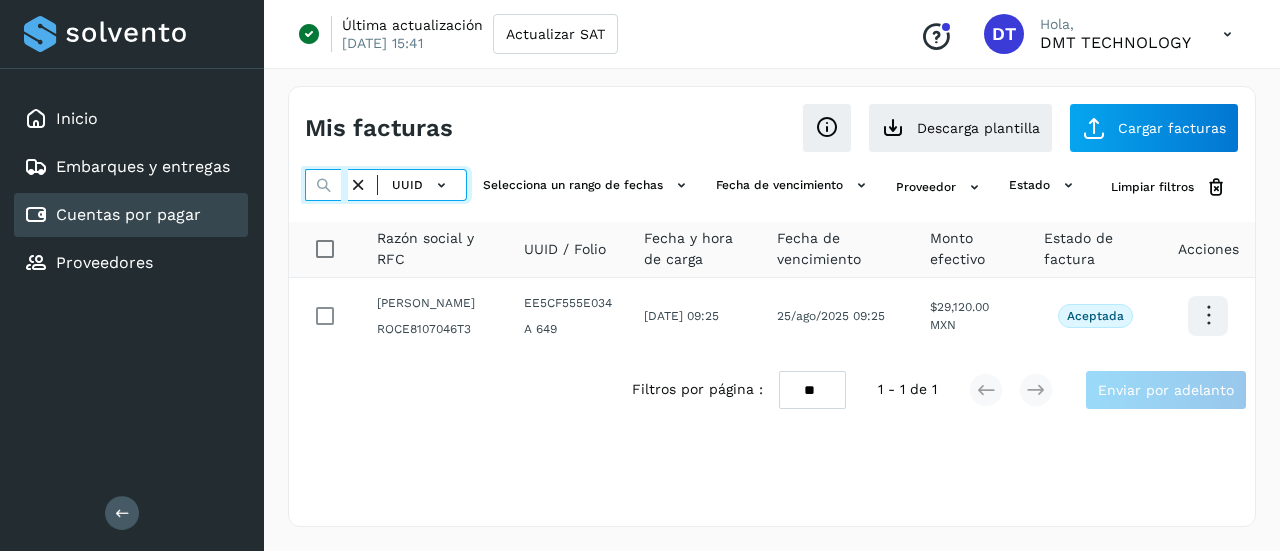 type on "**********" 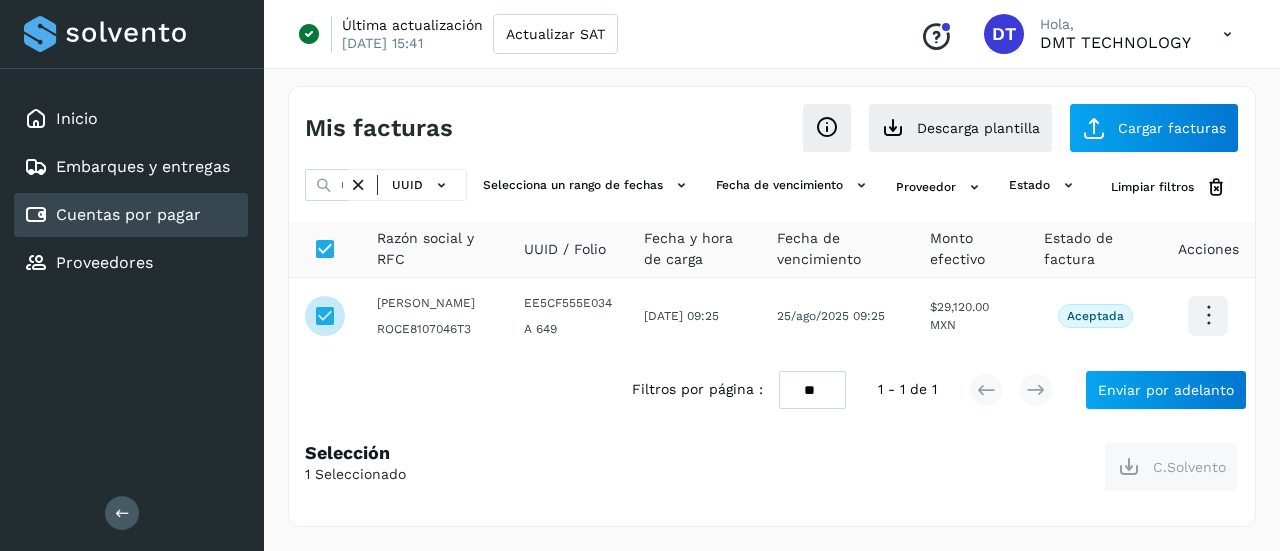 scroll, scrollTop: 0, scrollLeft: 0, axis: both 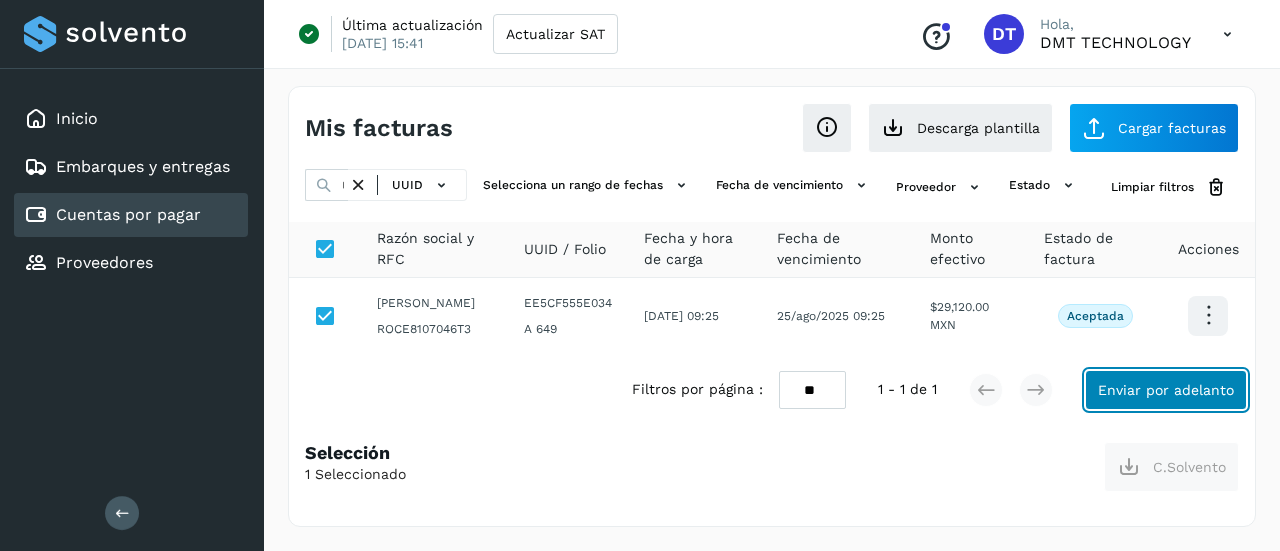 click on "Enviar por adelanto" 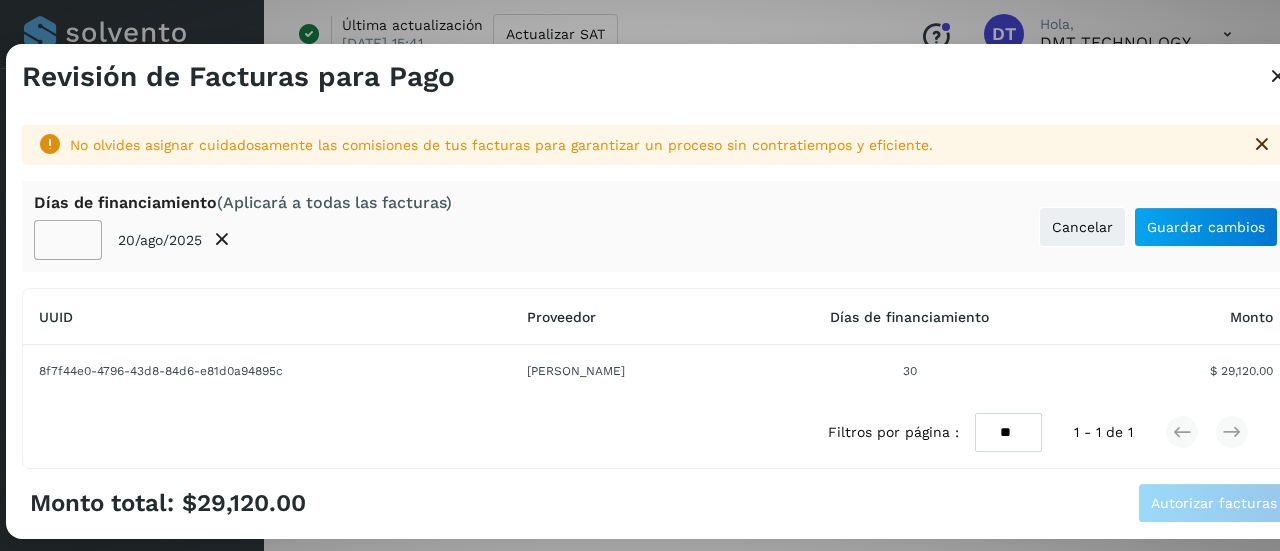 click on "**" 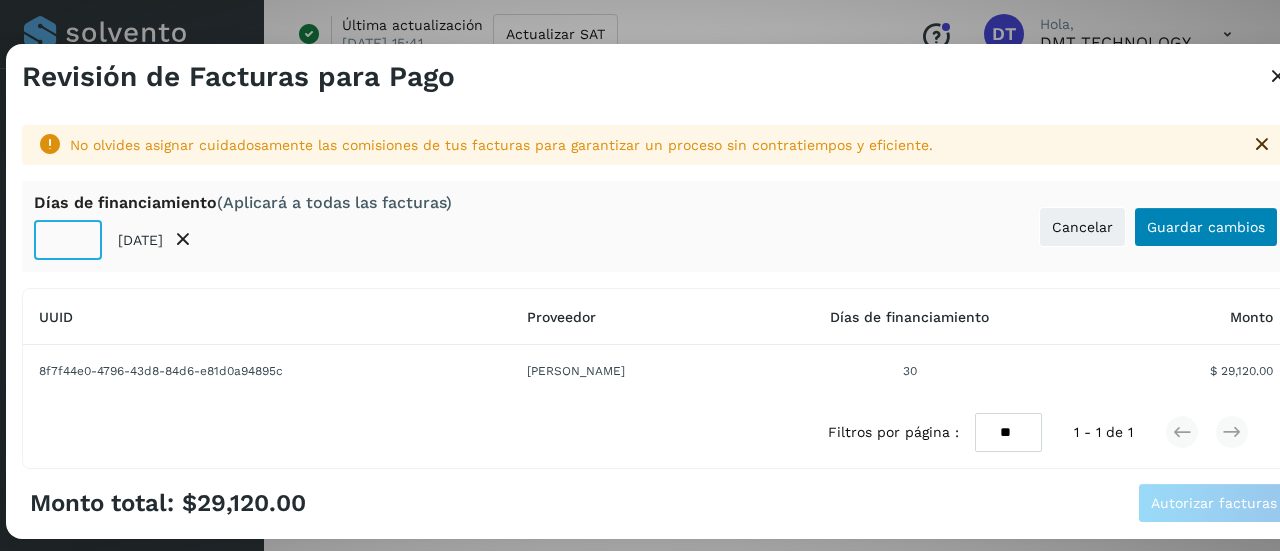 type on "**" 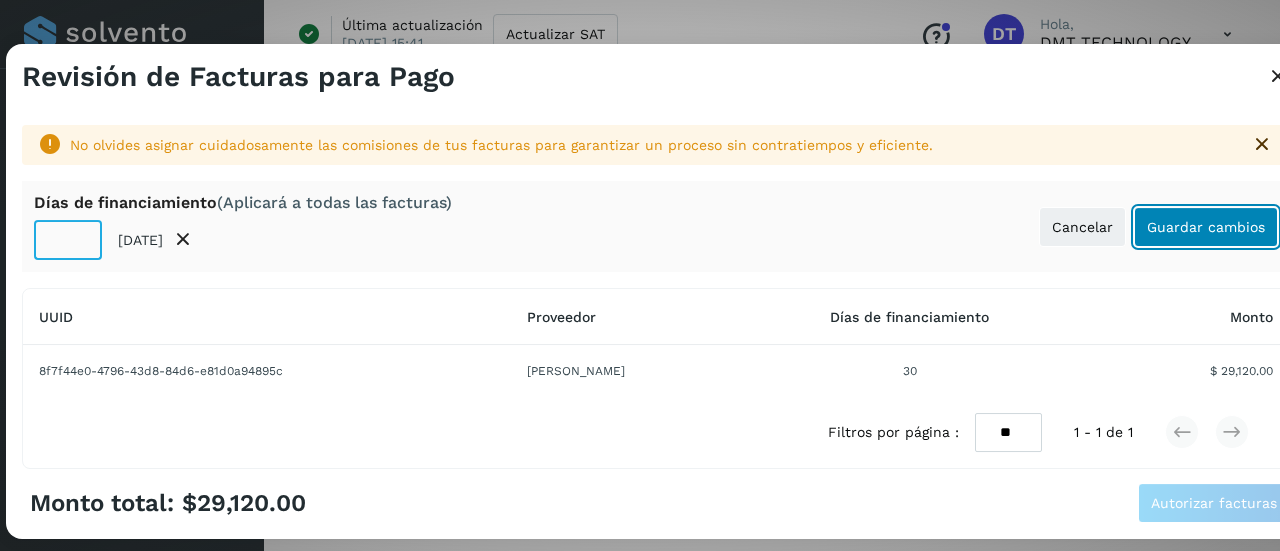 click on "Guardar cambios" at bounding box center (1206, 227) 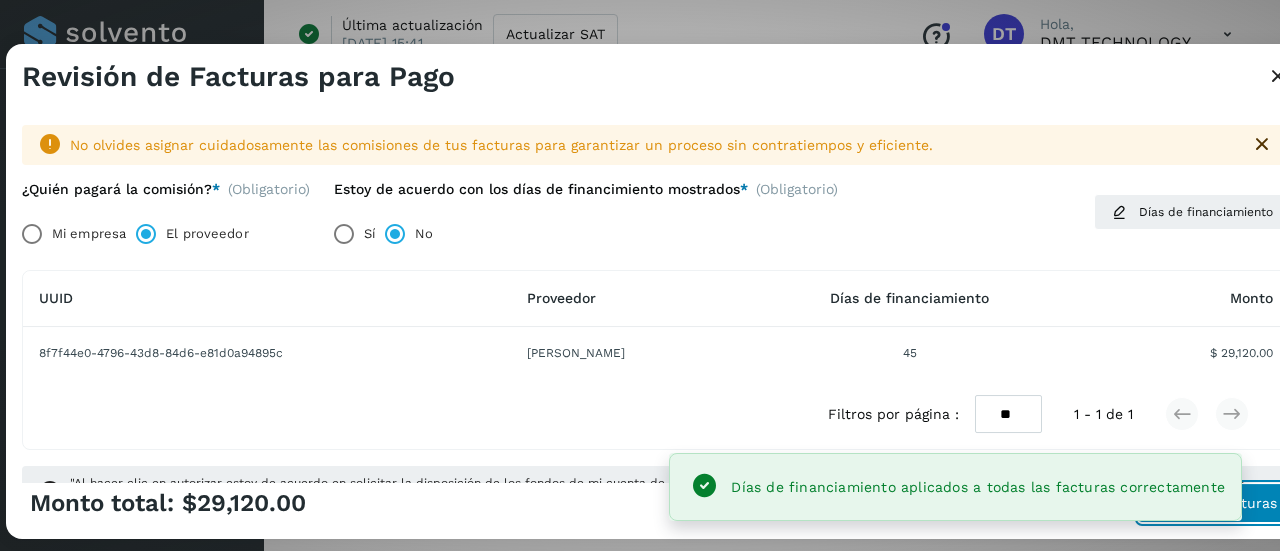 click on "Autorizar facturas" at bounding box center [1214, 503] 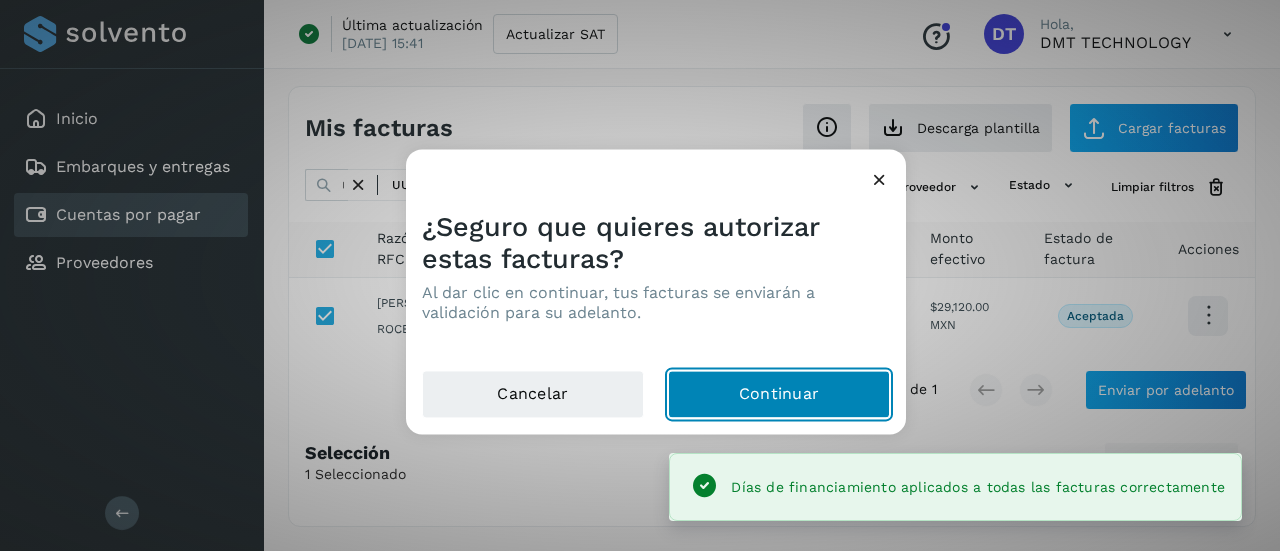 click on "Continuar" 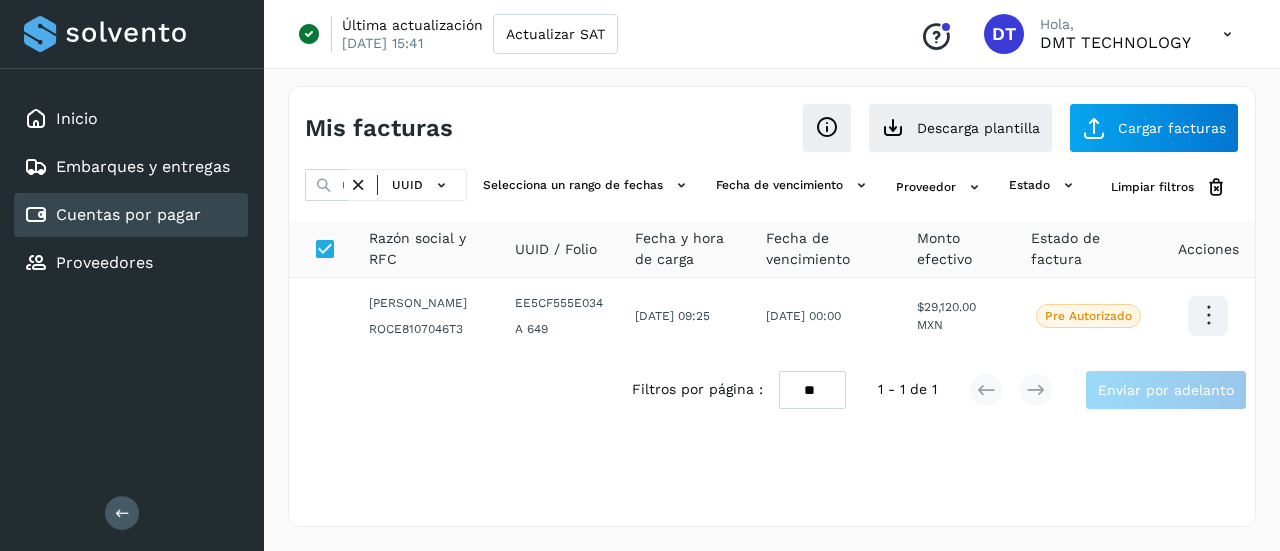 click on "Cuentas por pagar" at bounding box center (128, 214) 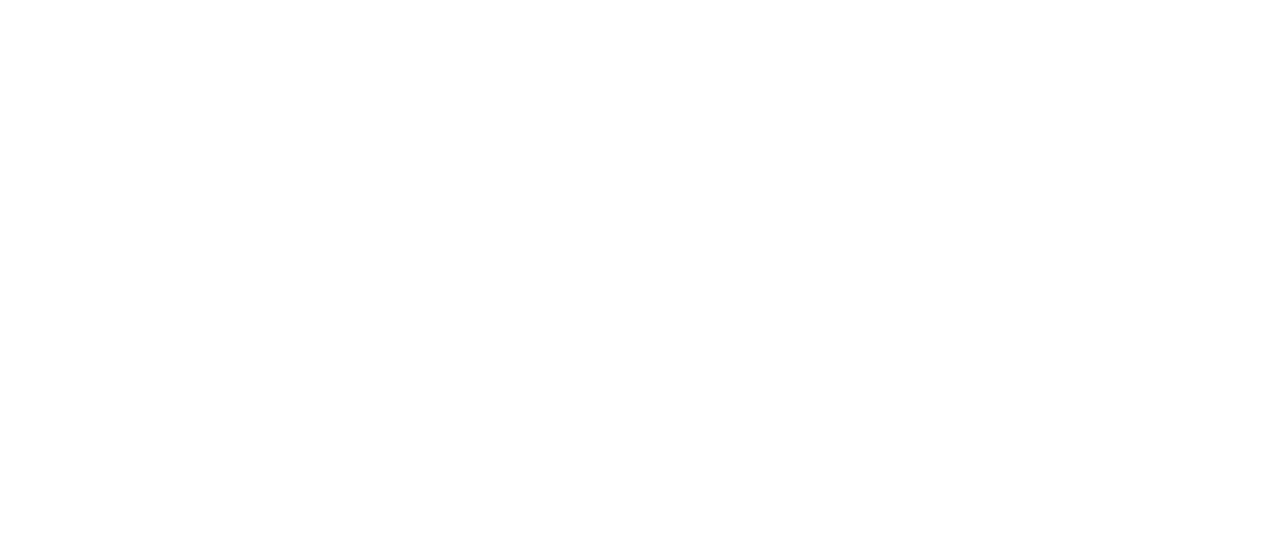 scroll, scrollTop: 0, scrollLeft: 0, axis: both 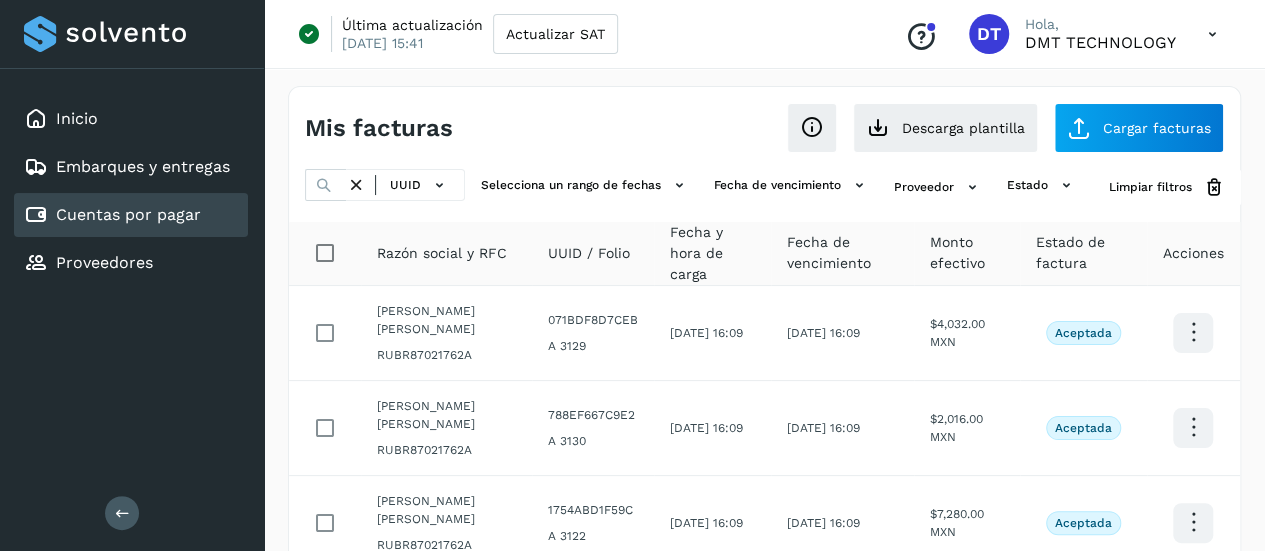click at bounding box center (356, 185) 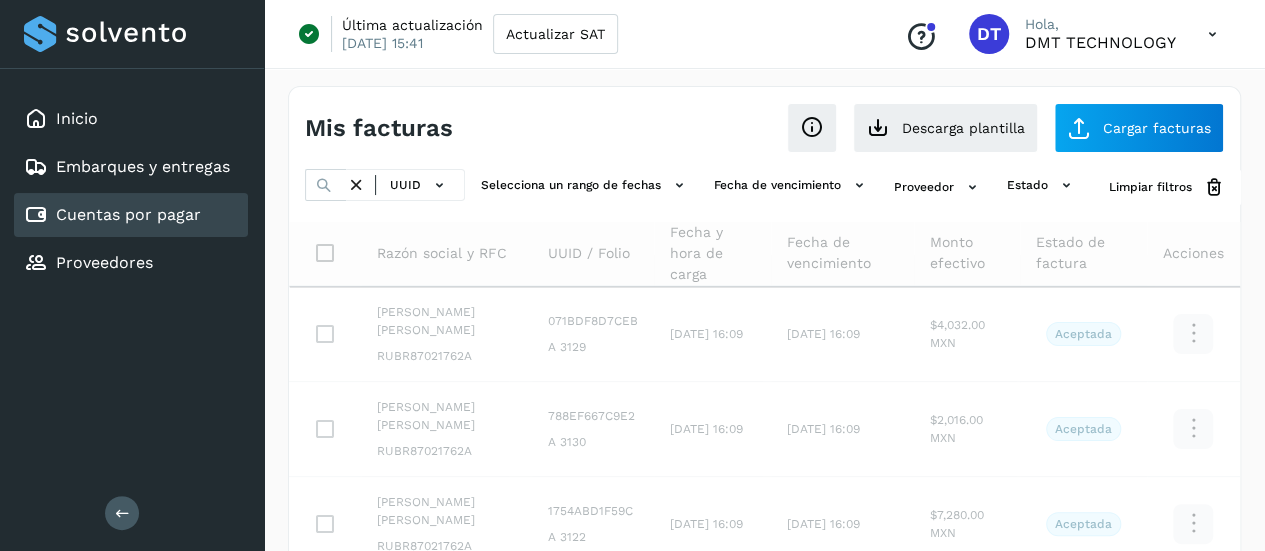 click at bounding box center (356, 185) 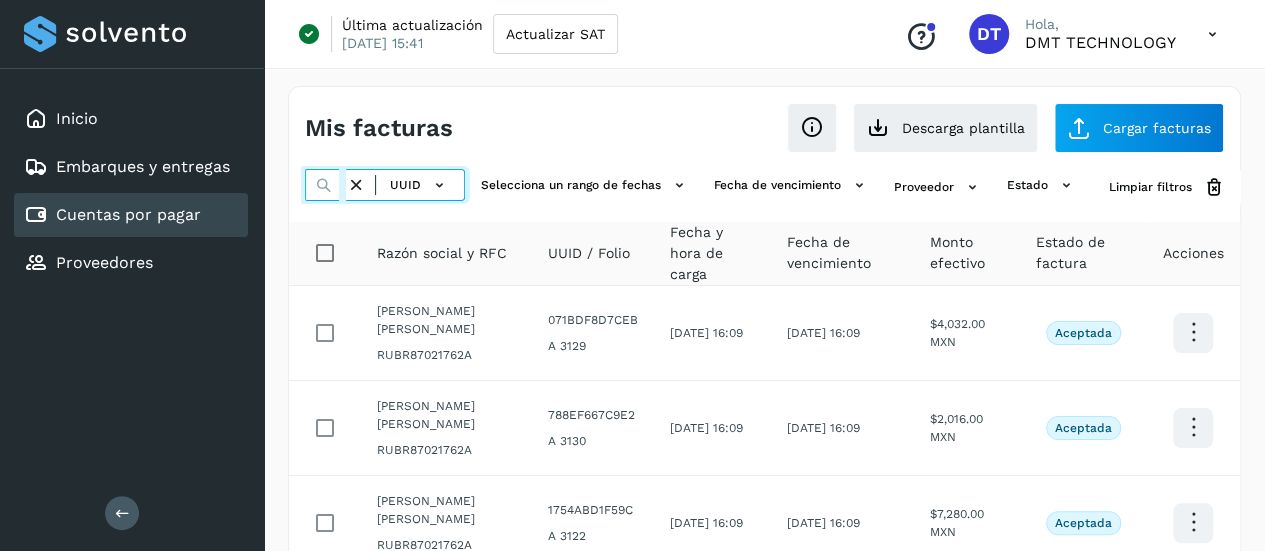 click at bounding box center [325, 185] 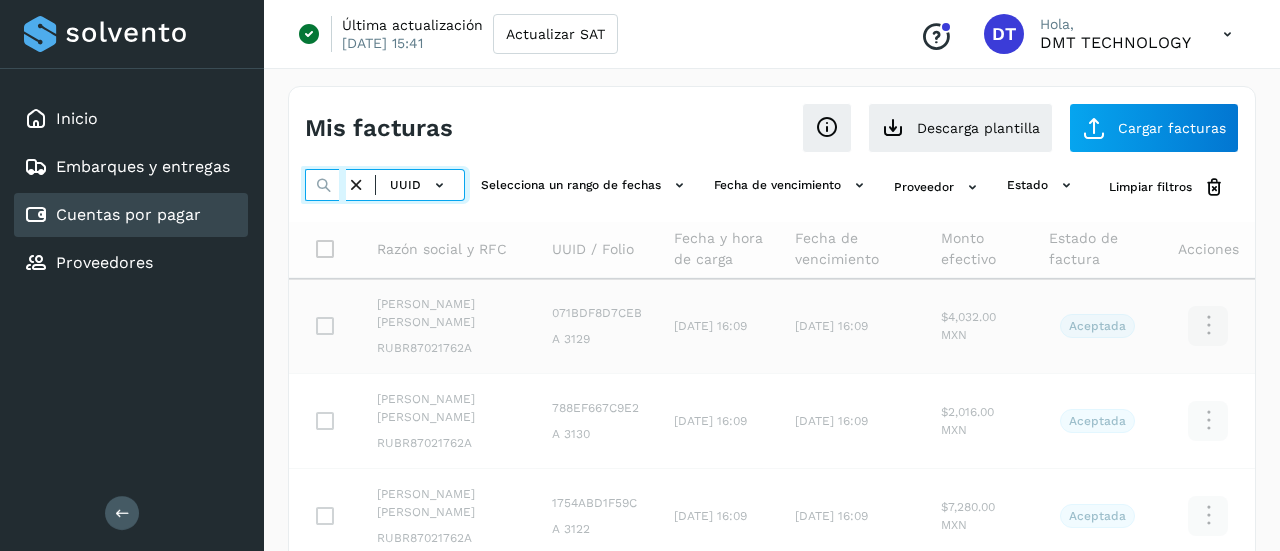 scroll, scrollTop: 0, scrollLeft: 298, axis: horizontal 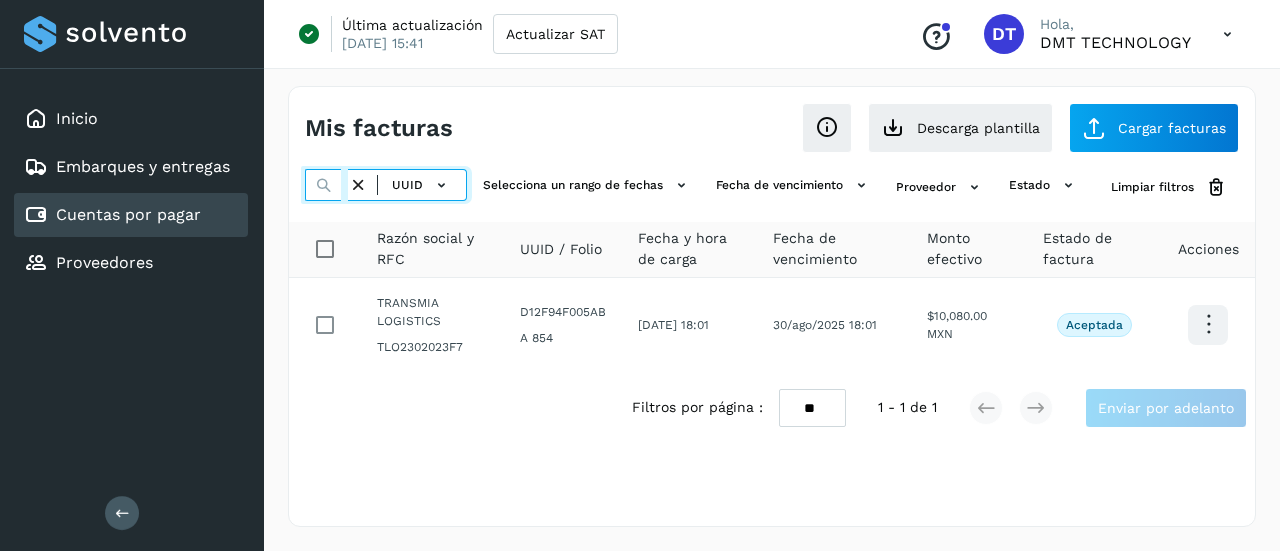 type on "**********" 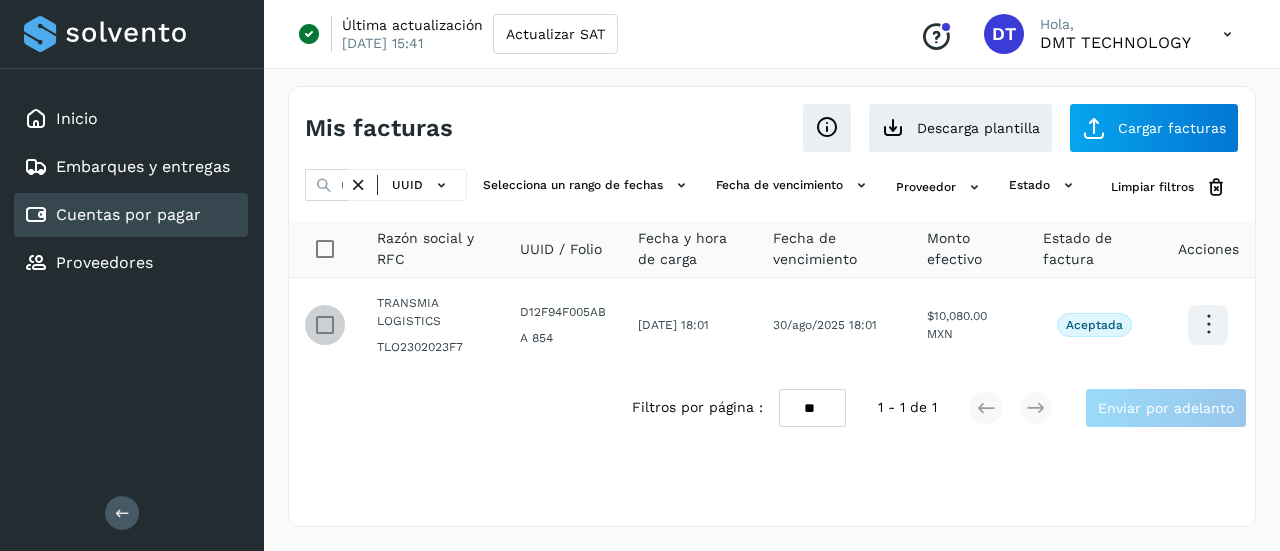 scroll, scrollTop: 0, scrollLeft: 0, axis: both 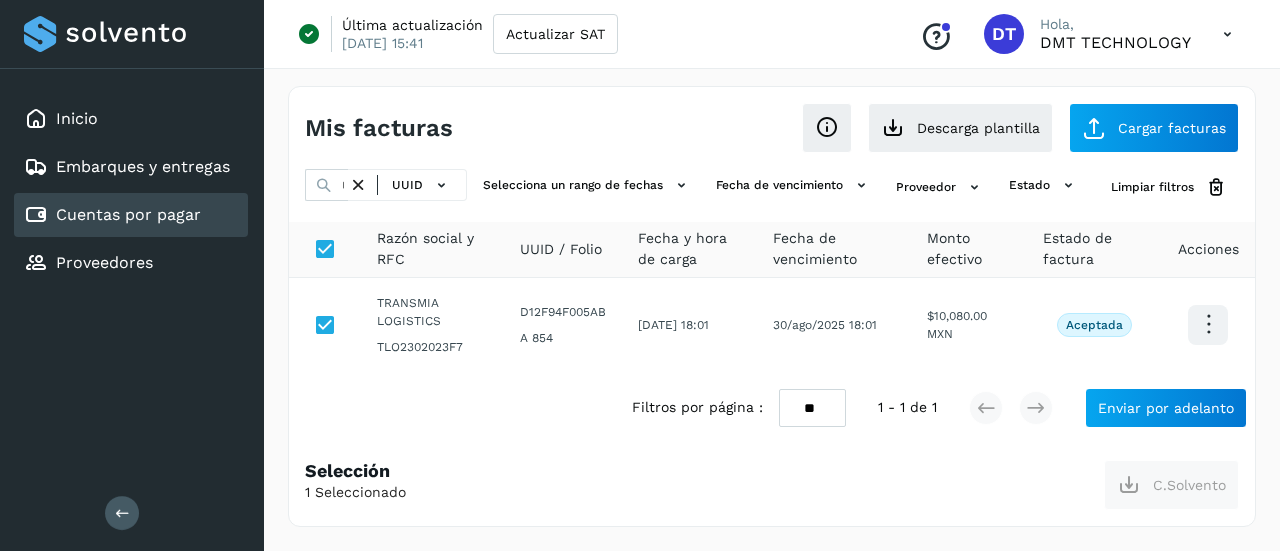 click at bounding box center (358, 185) 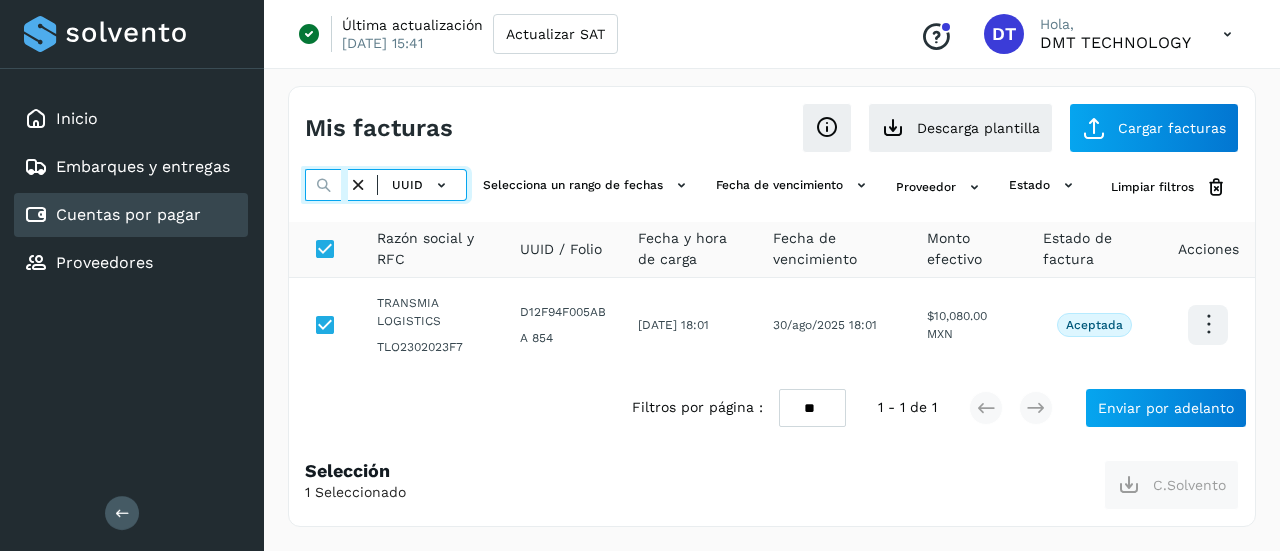 click at bounding box center (326, 185) 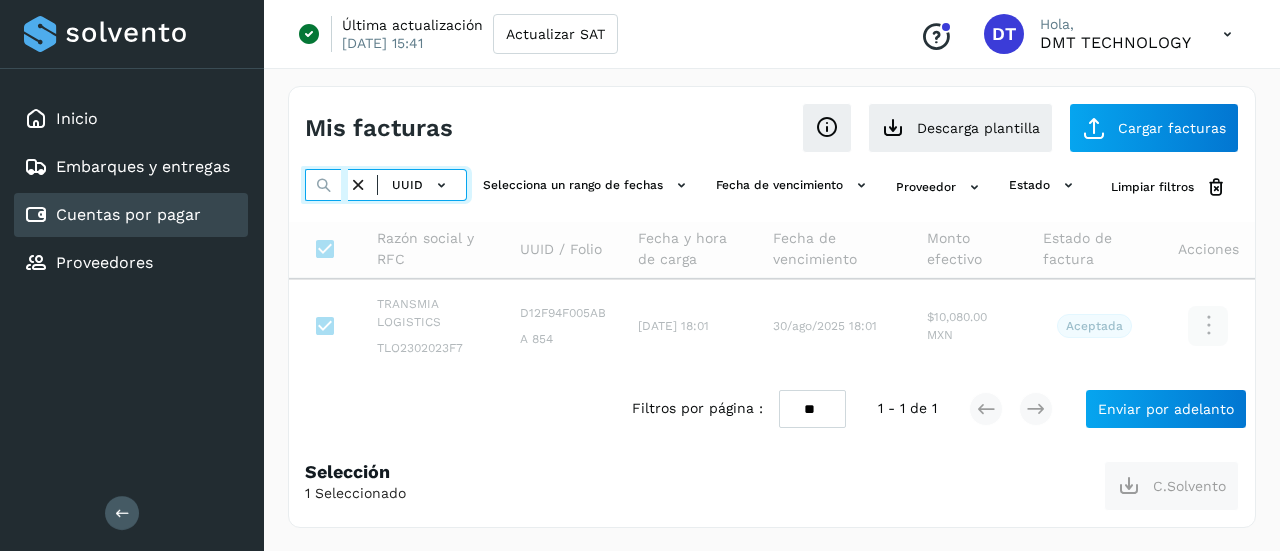 paste on "**********" 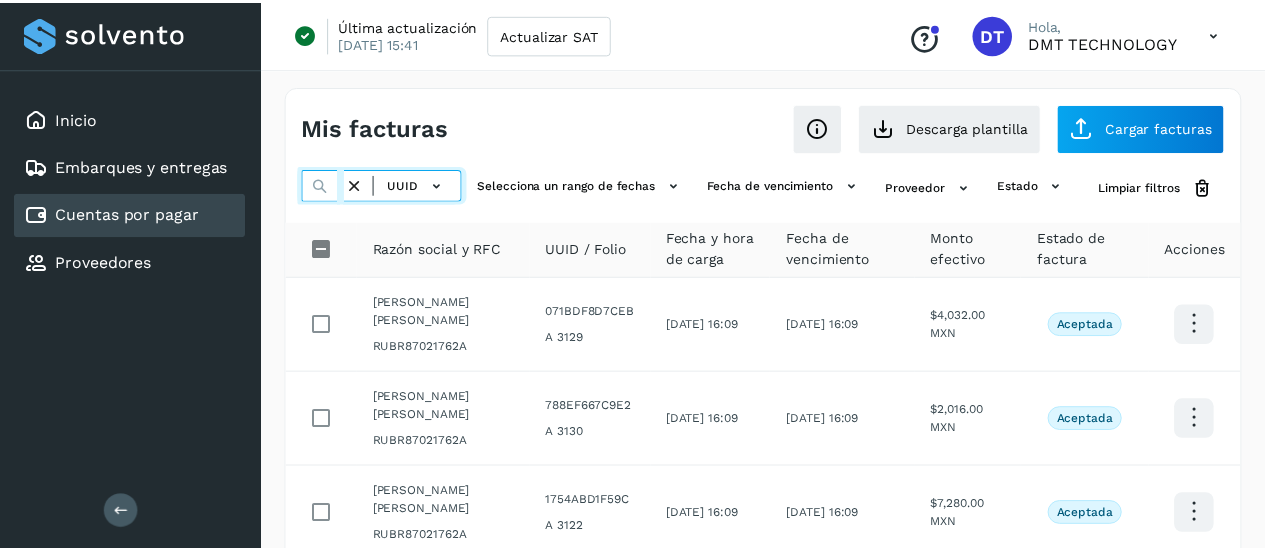 scroll, scrollTop: 0, scrollLeft: 282, axis: horizontal 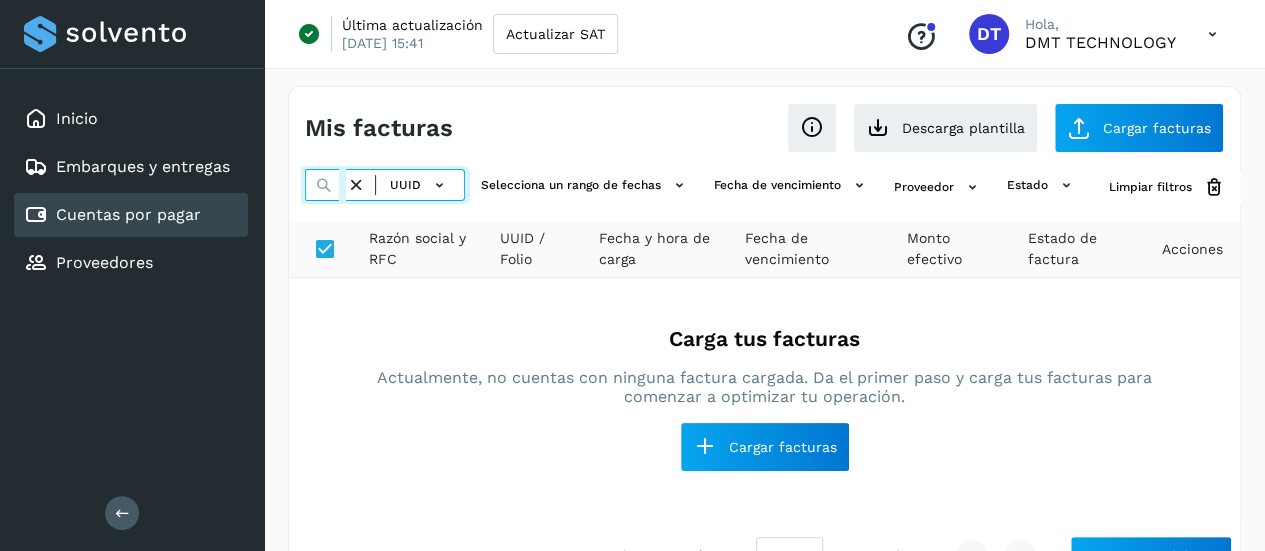type on "**********" 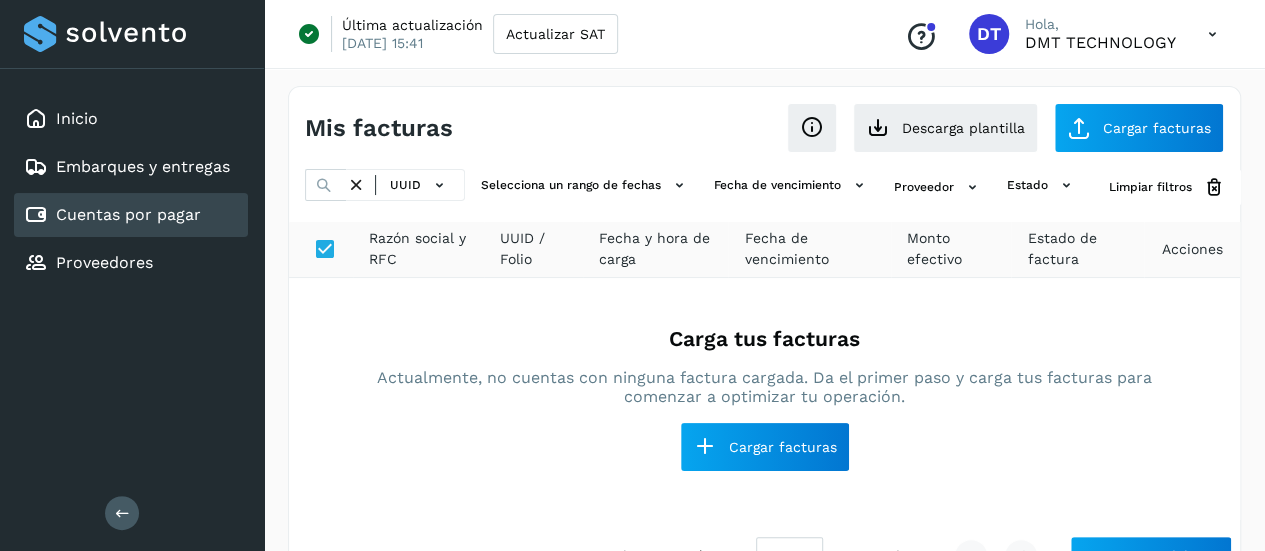 click at bounding box center [356, 185] 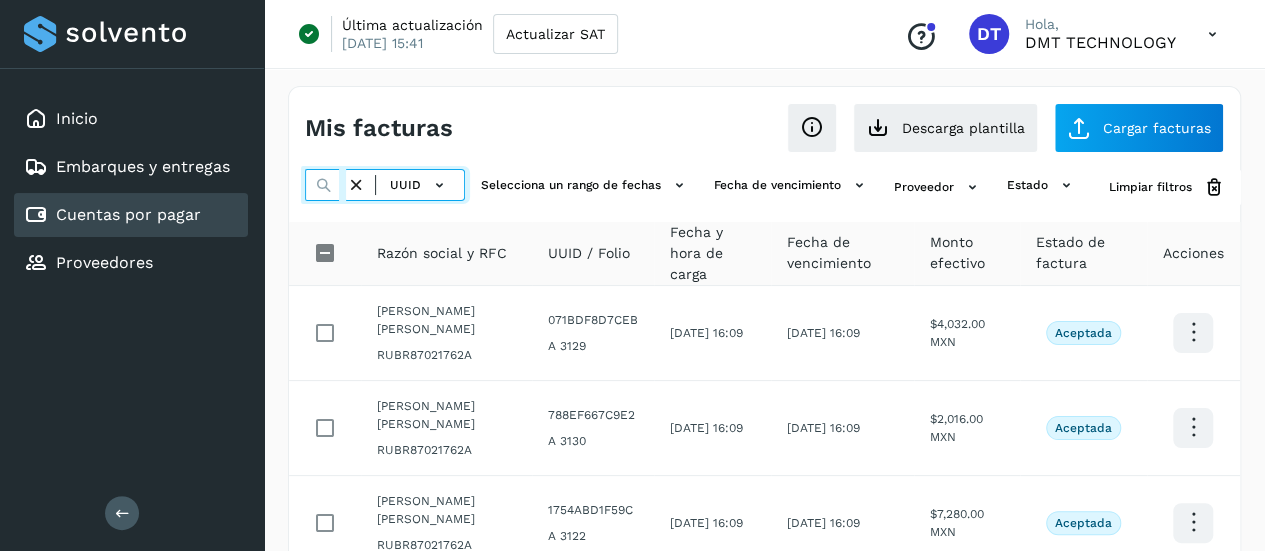 click at bounding box center (325, 185) 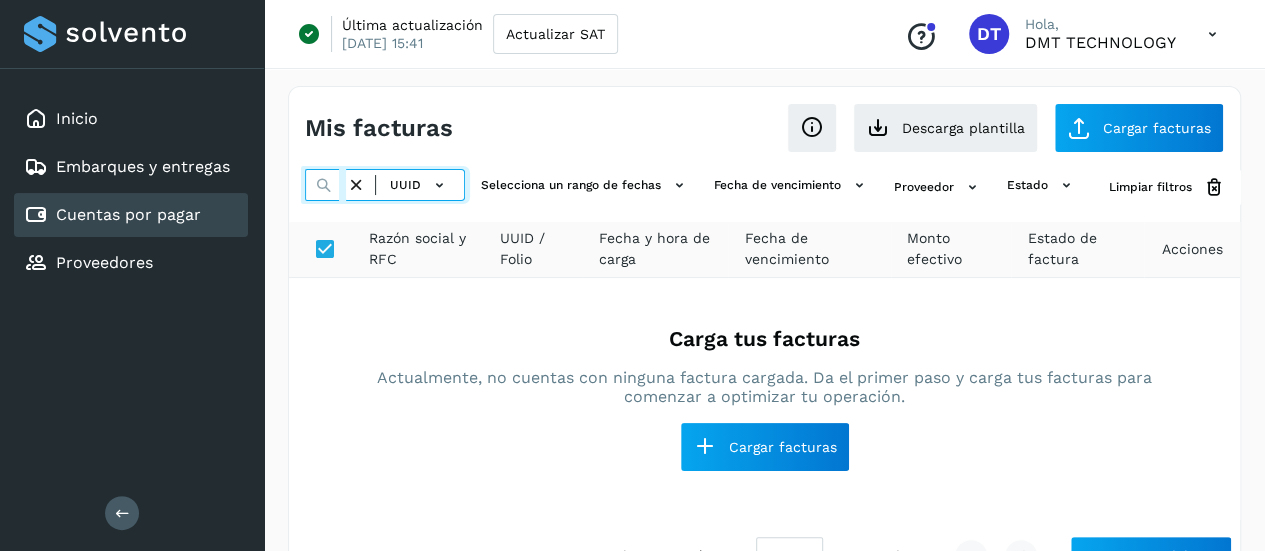 type on "**********" 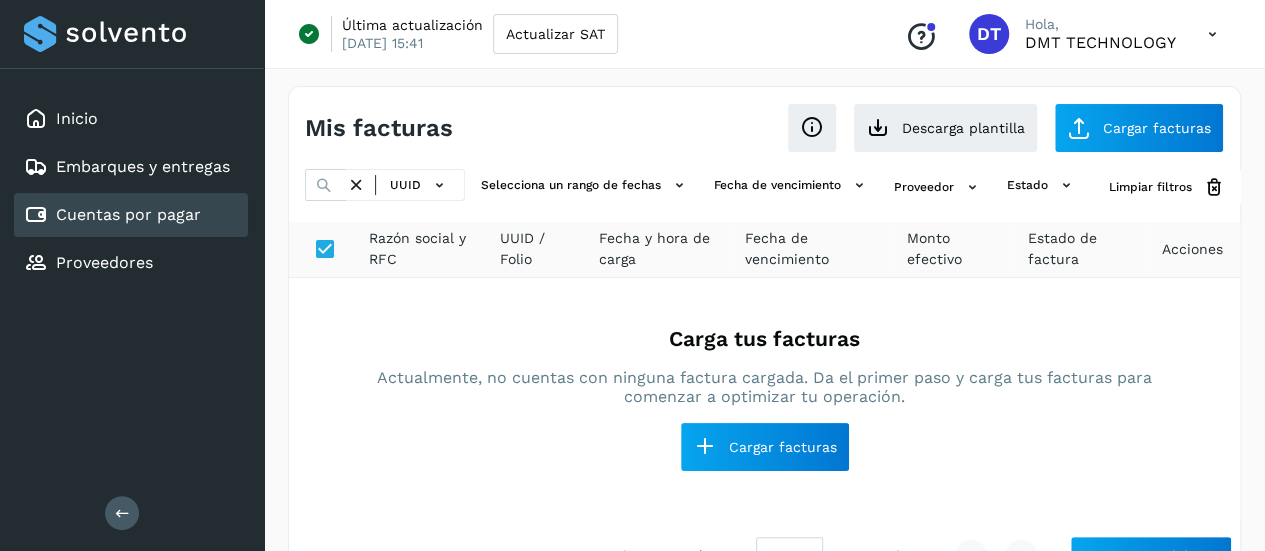 click at bounding box center (356, 185) 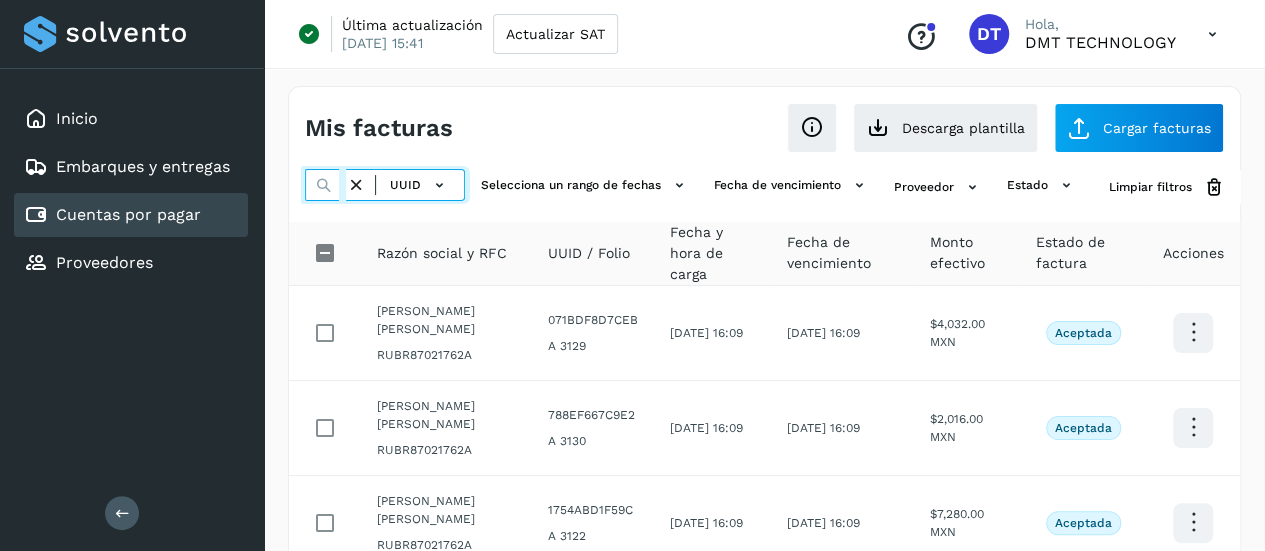 click at bounding box center [325, 185] 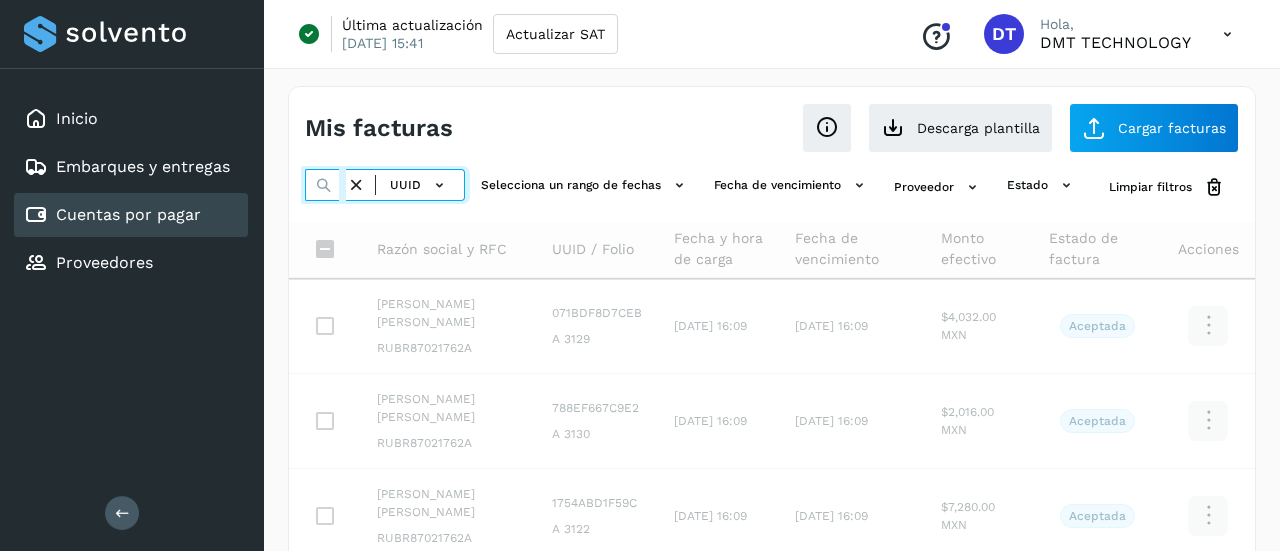 scroll, scrollTop: 0, scrollLeft: 297, axis: horizontal 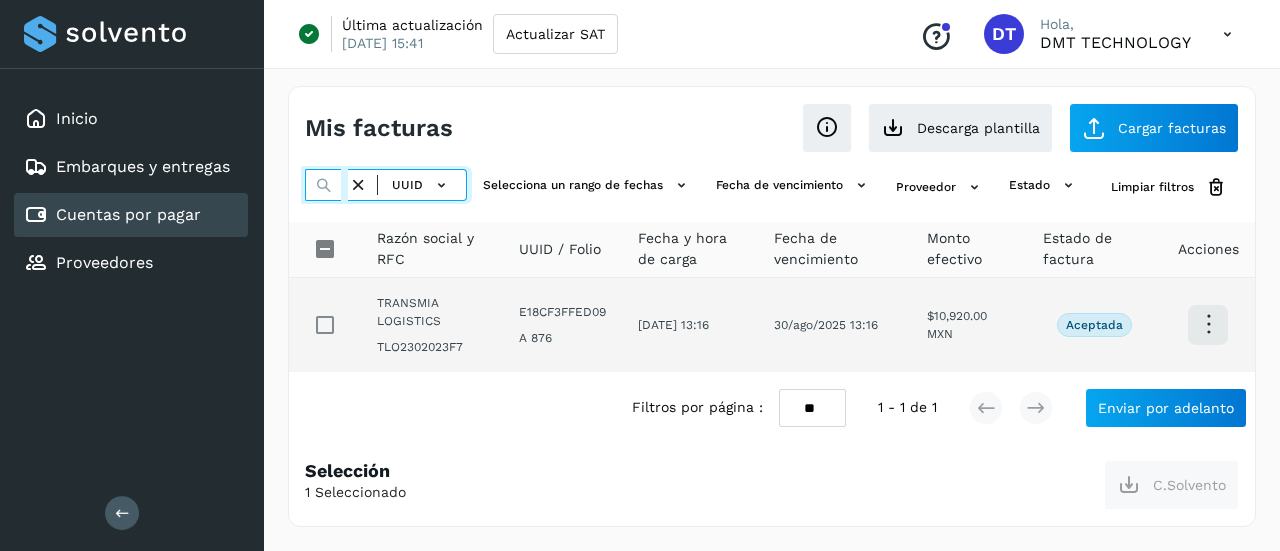 type on "**********" 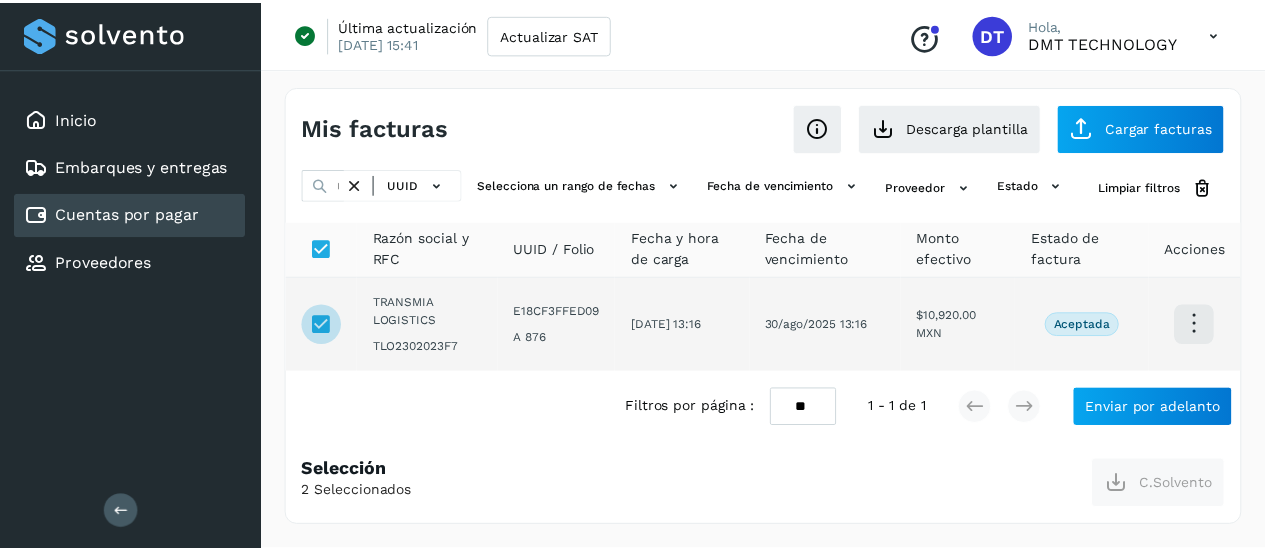 scroll, scrollTop: 0, scrollLeft: 0, axis: both 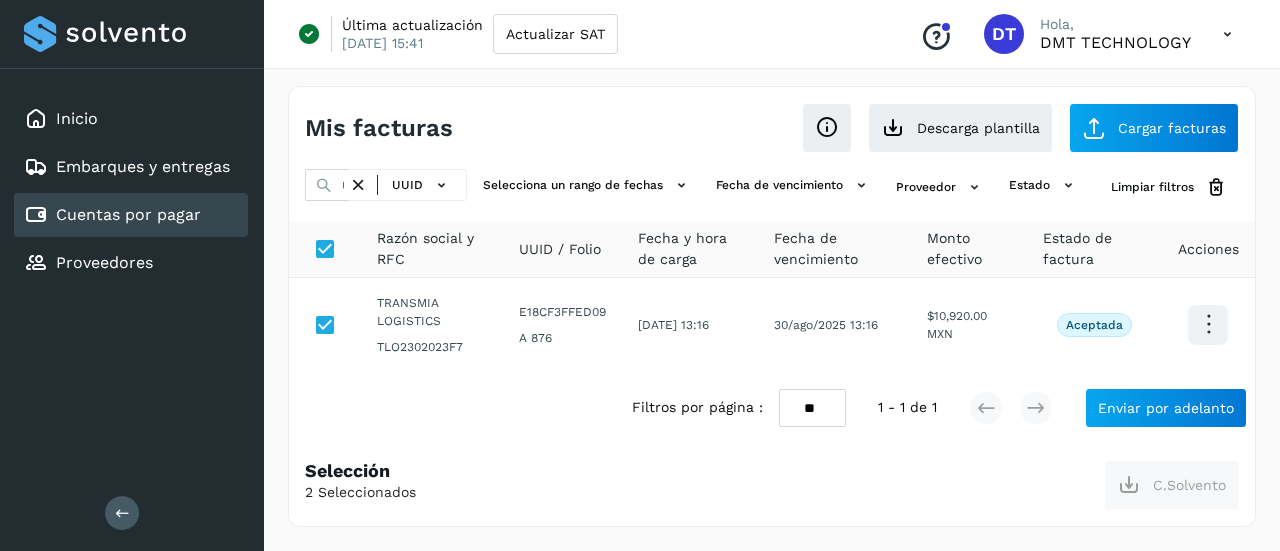 click at bounding box center [358, 185] 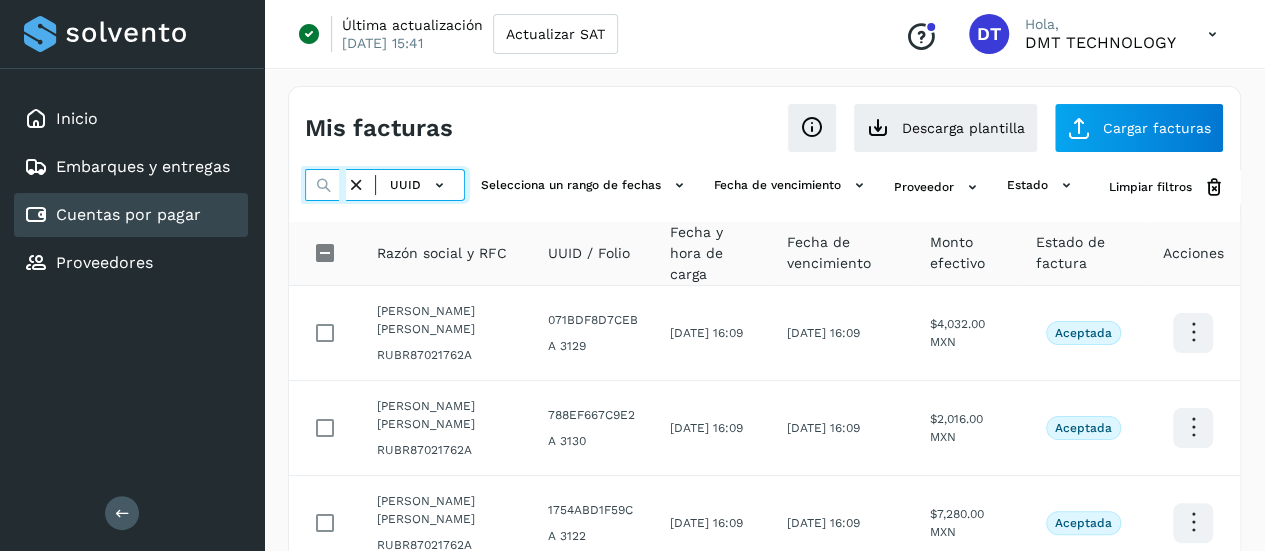 click at bounding box center (325, 185) 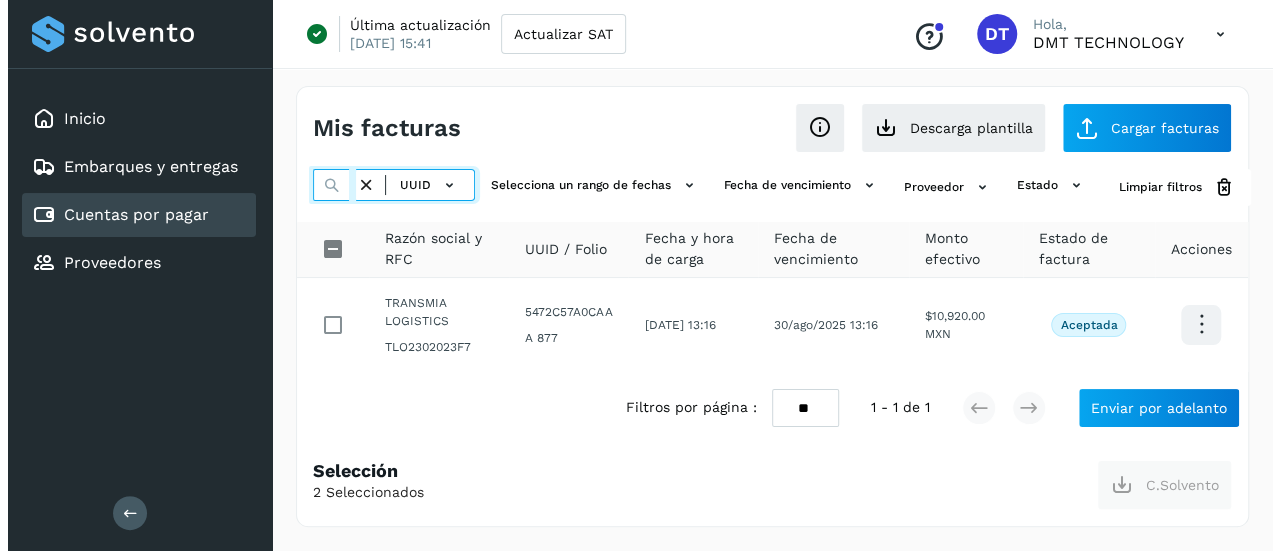 scroll, scrollTop: 0, scrollLeft: 302, axis: horizontal 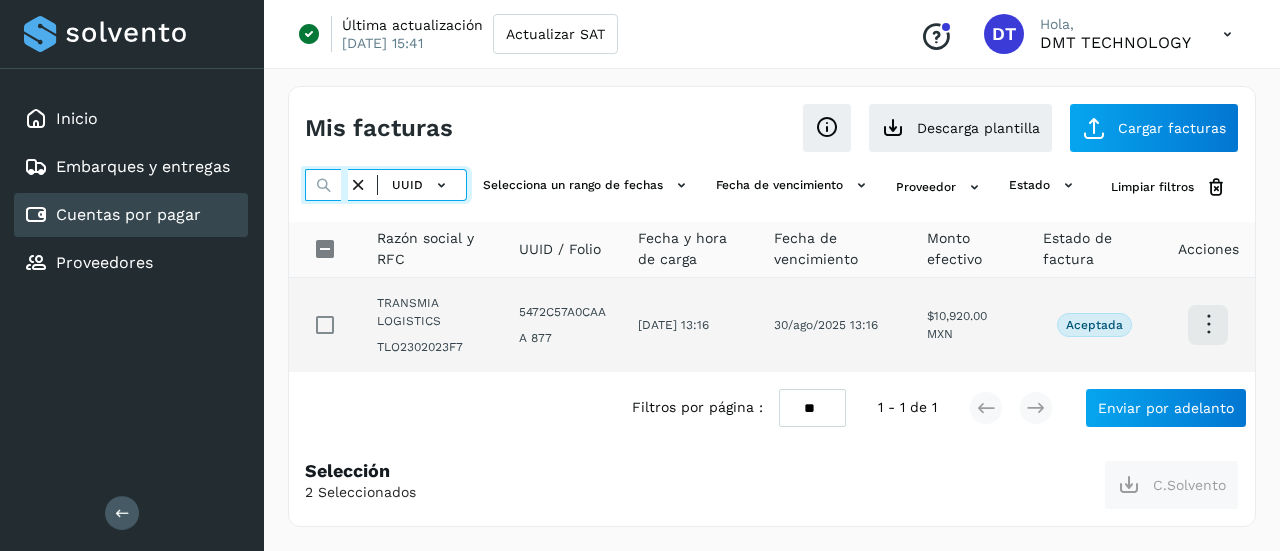 type on "**********" 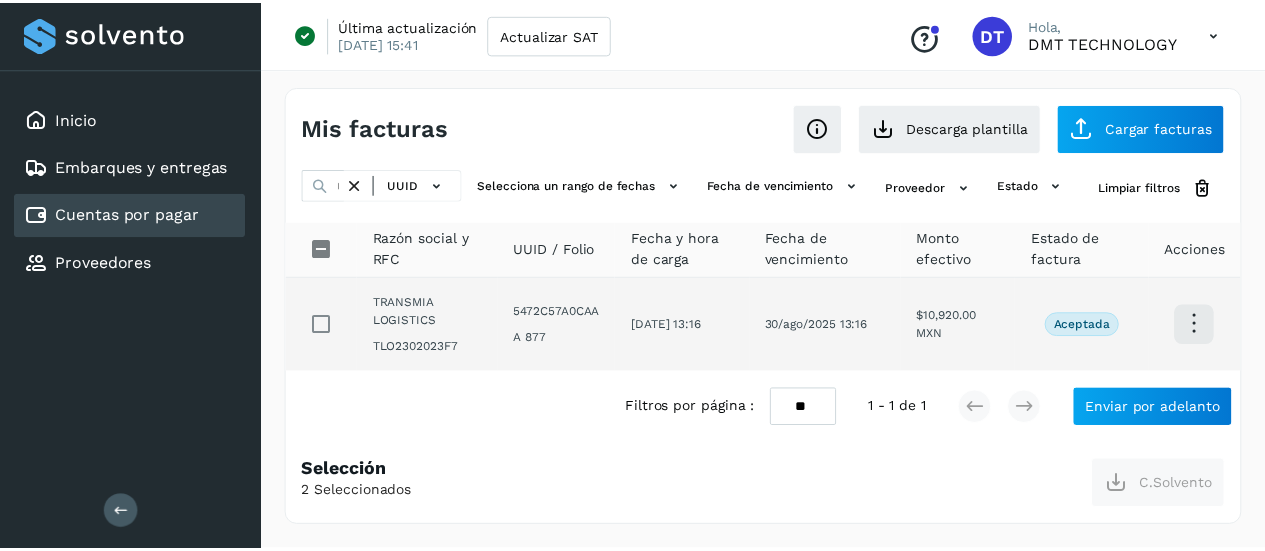 scroll, scrollTop: 0, scrollLeft: 0, axis: both 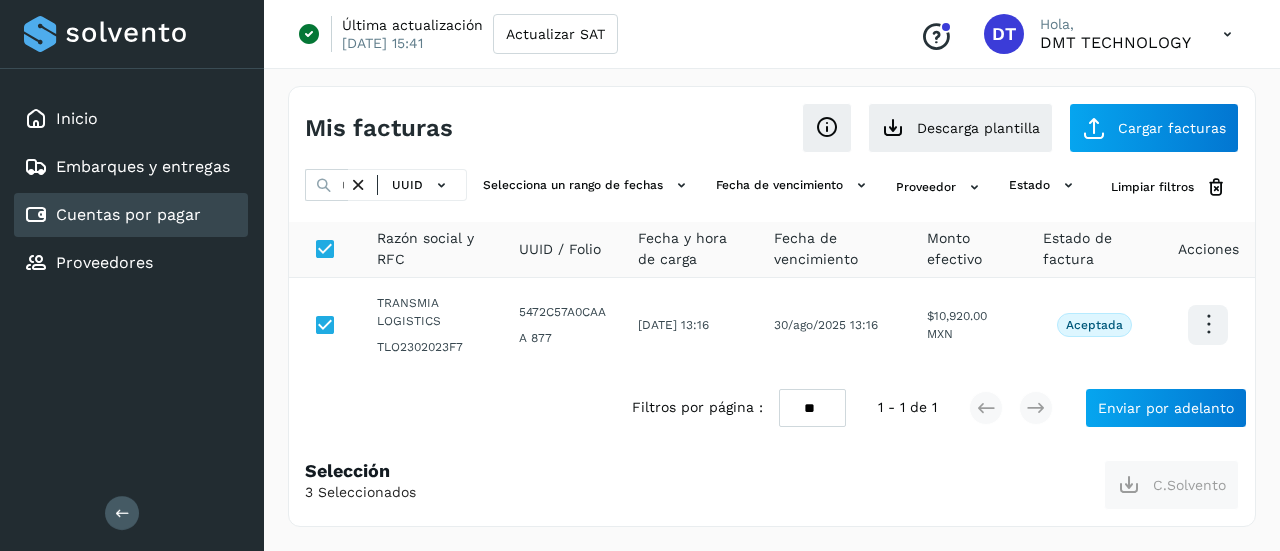 click at bounding box center (358, 185) 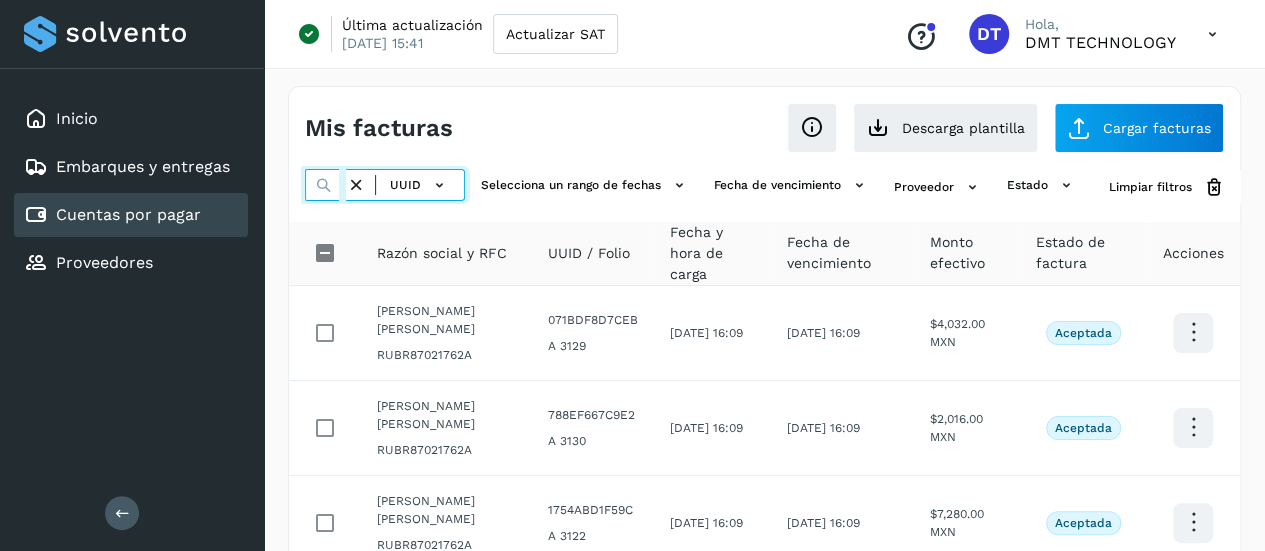 click at bounding box center [325, 185] 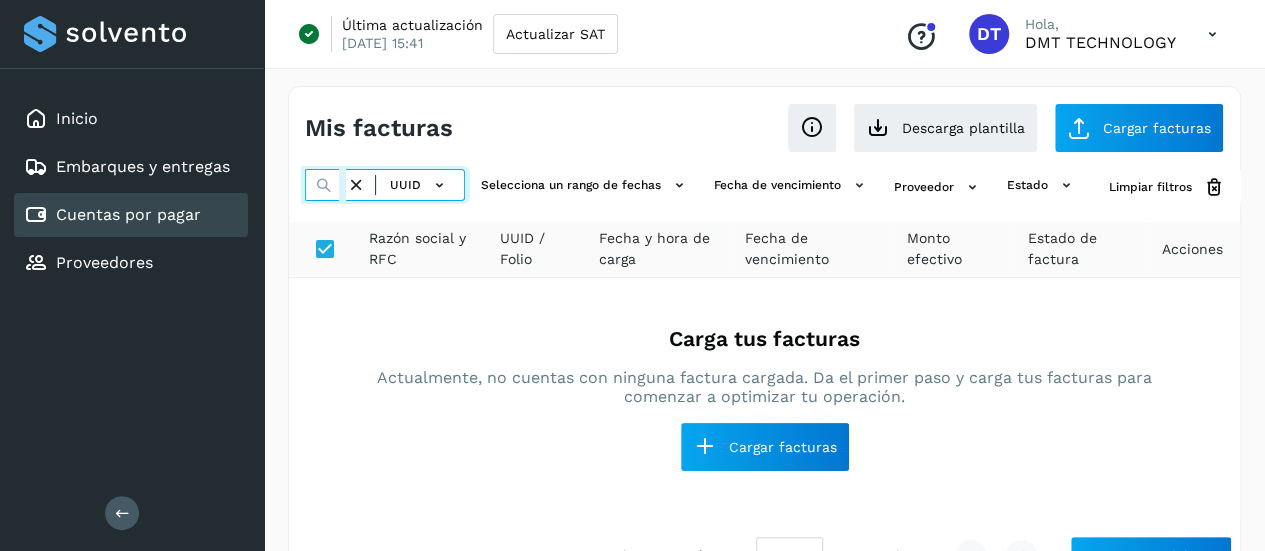 type on "**********" 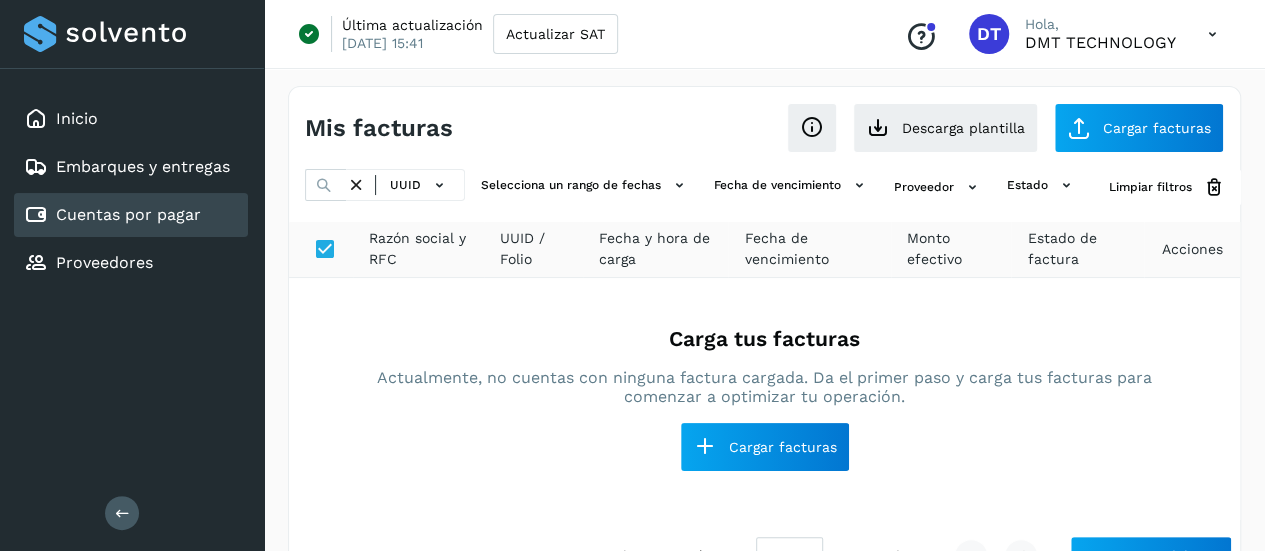 click at bounding box center (356, 185) 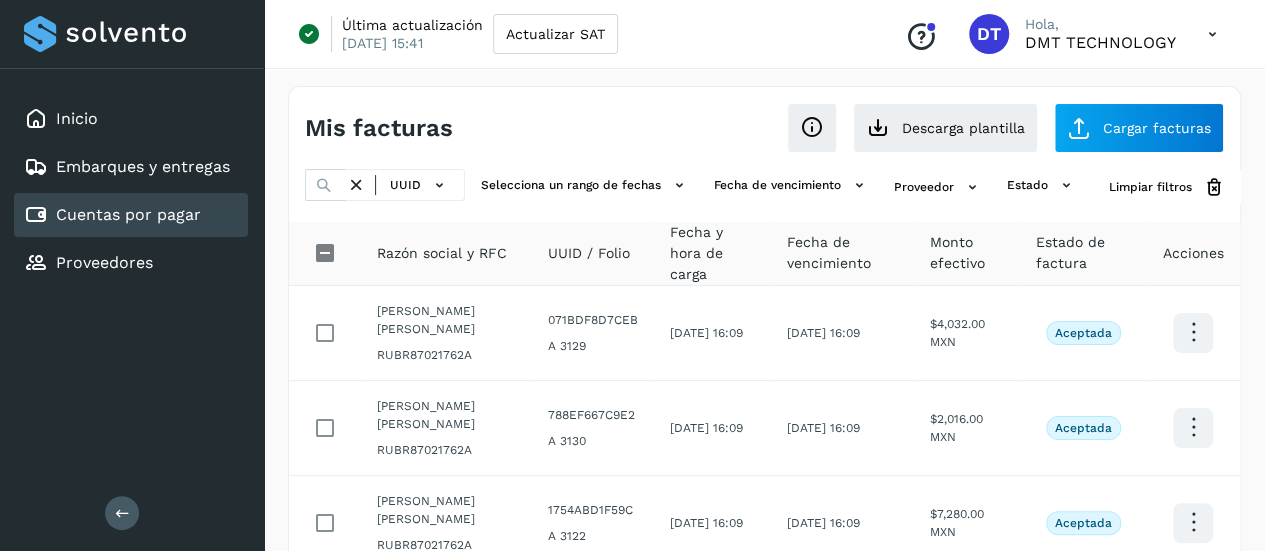 click at bounding box center [356, 185] 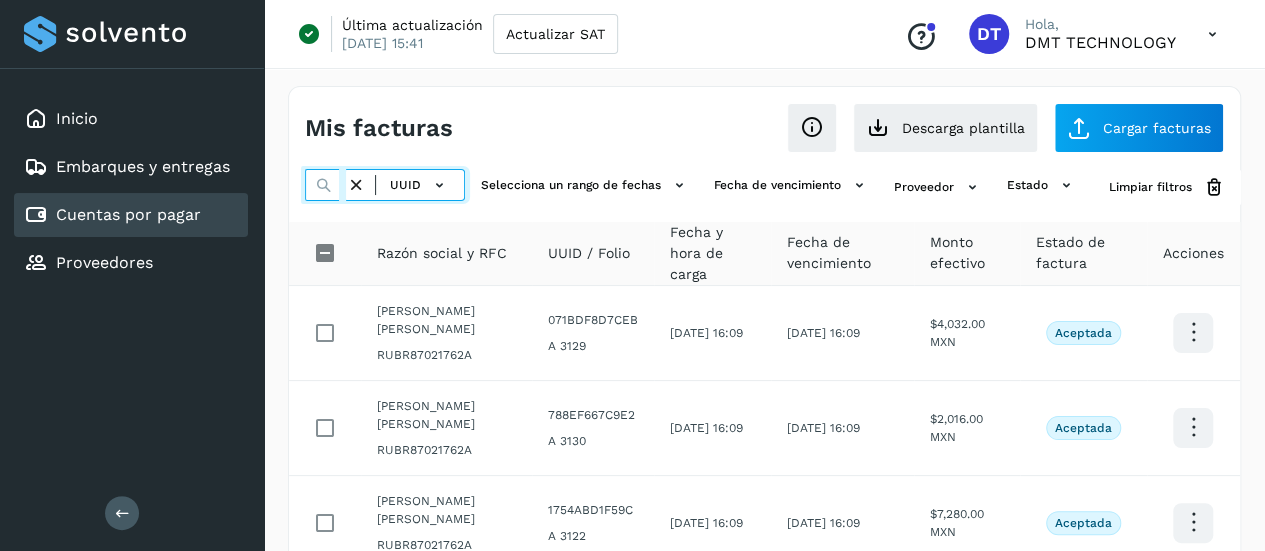 click at bounding box center (325, 185) 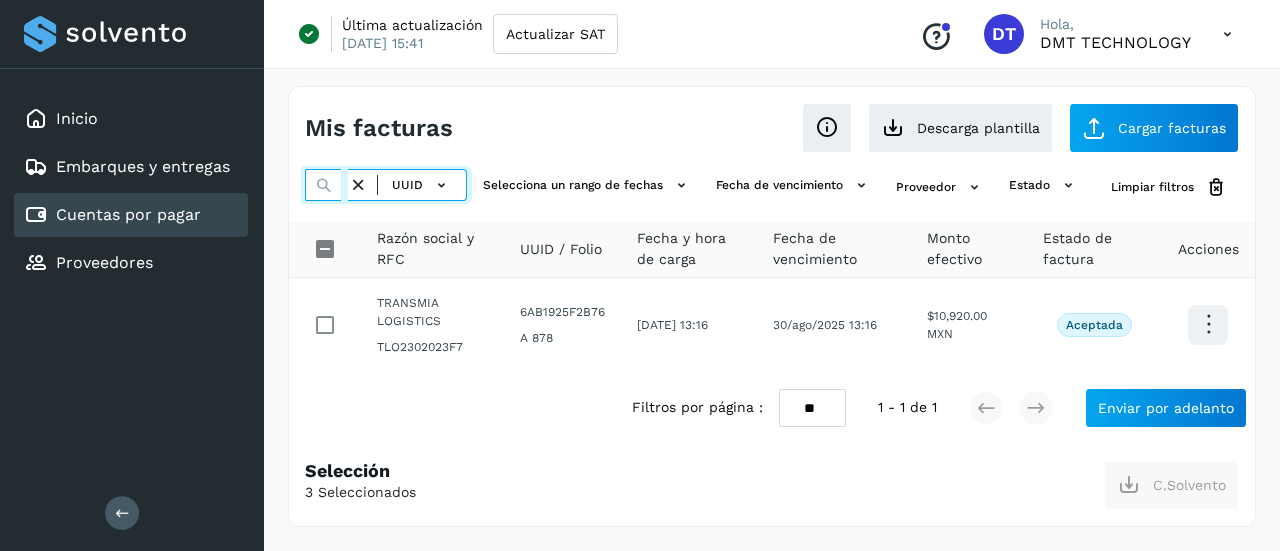 scroll, scrollTop: 0, scrollLeft: 291, axis: horizontal 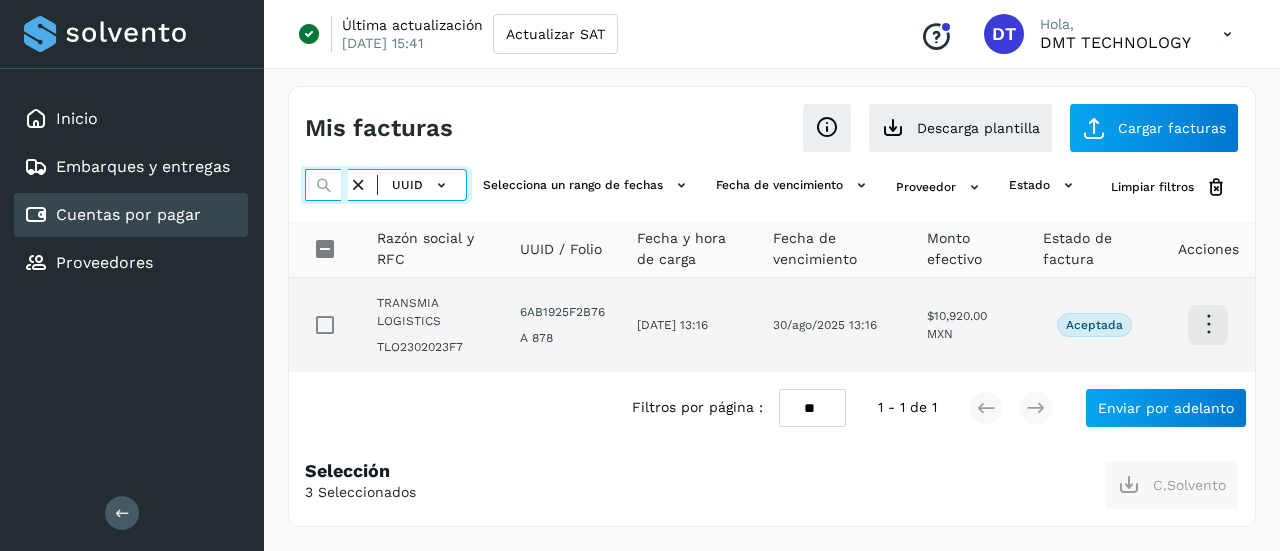 type on "**********" 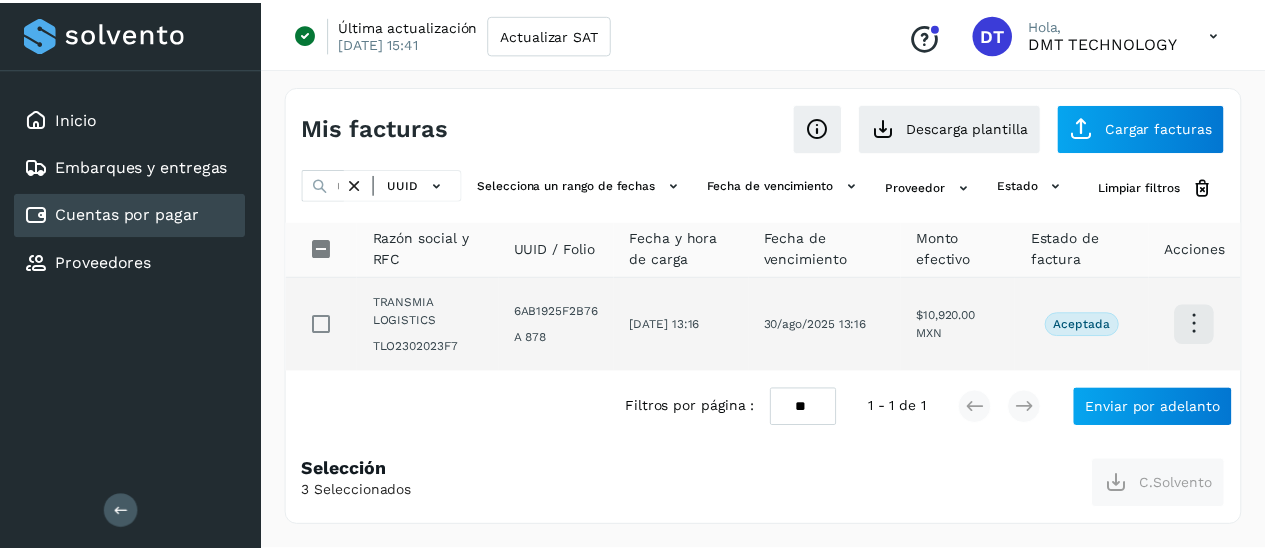 scroll, scrollTop: 0, scrollLeft: 0, axis: both 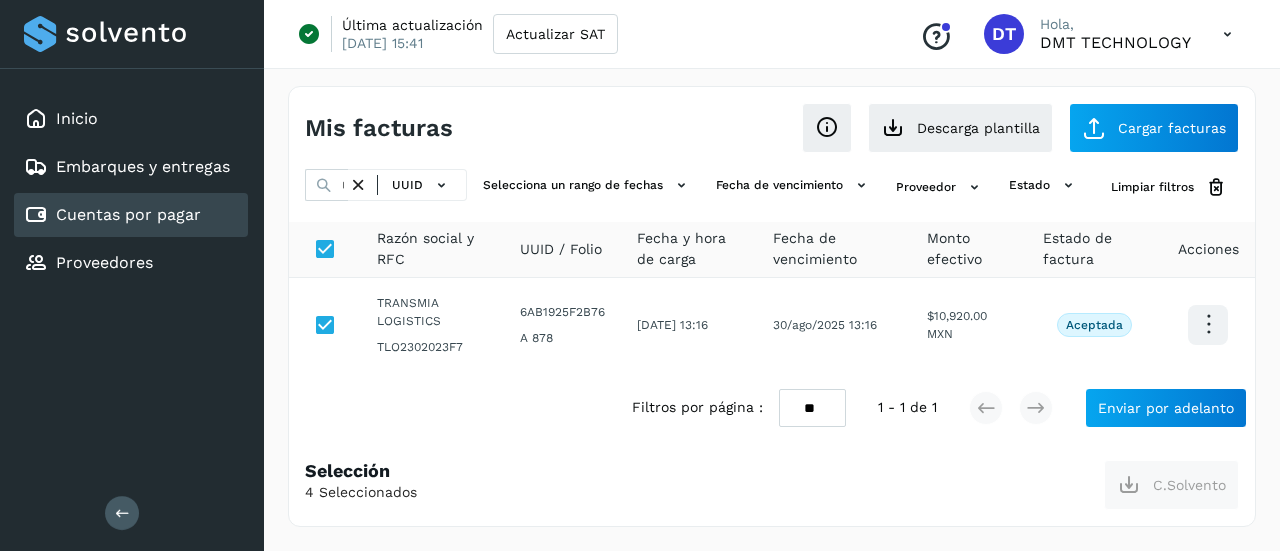 click at bounding box center [358, 185] 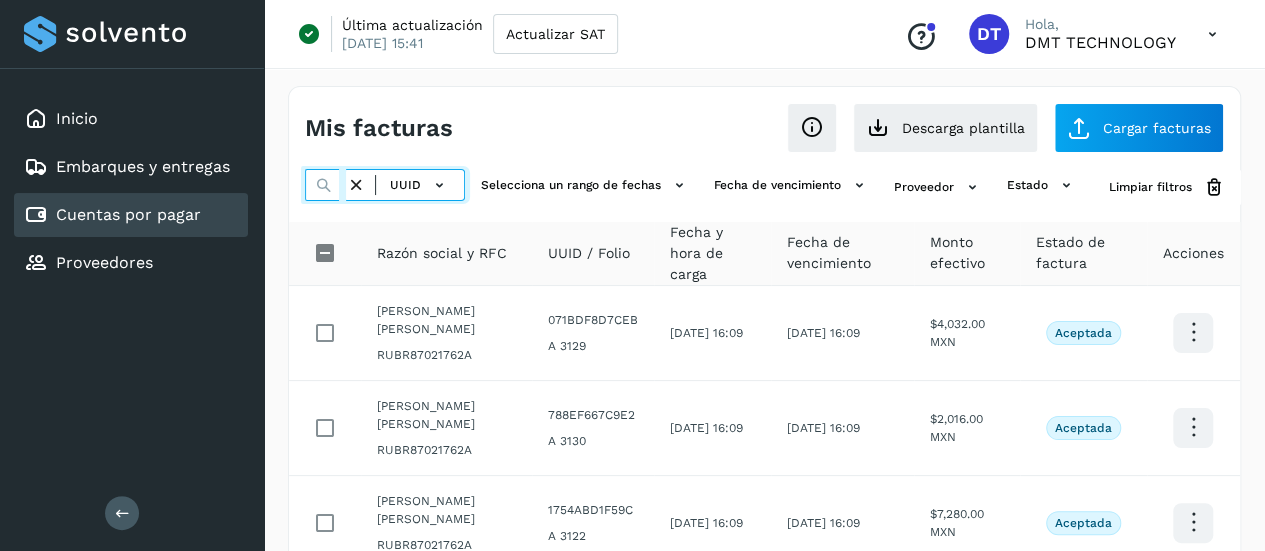 click at bounding box center [325, 185] 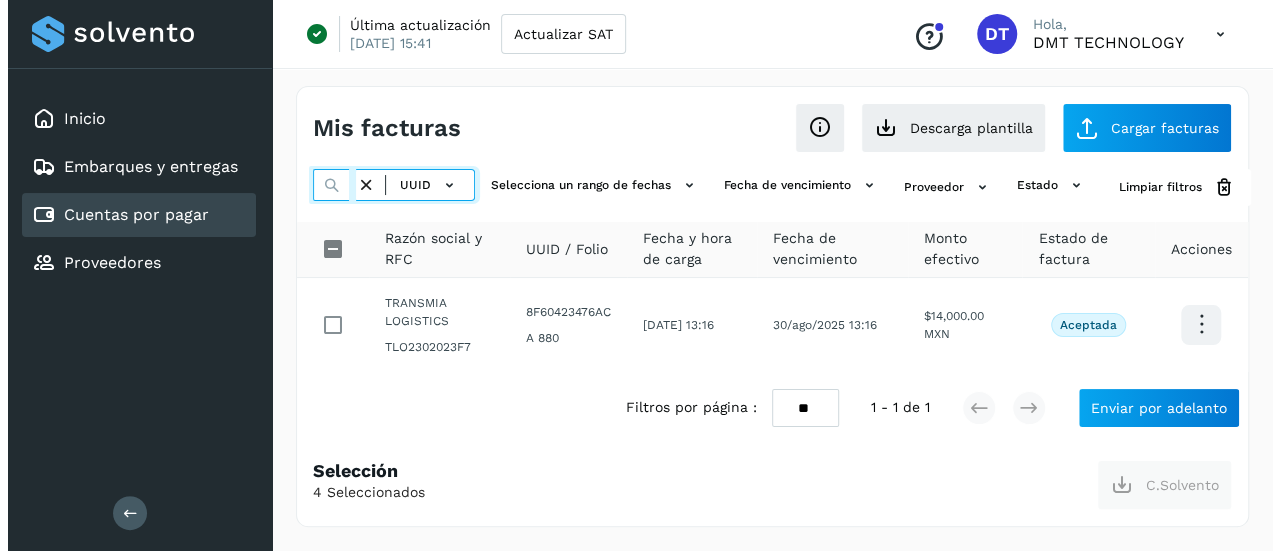 scroll, scrollTop: 0, scrollLeft: 290, axis: horizontal 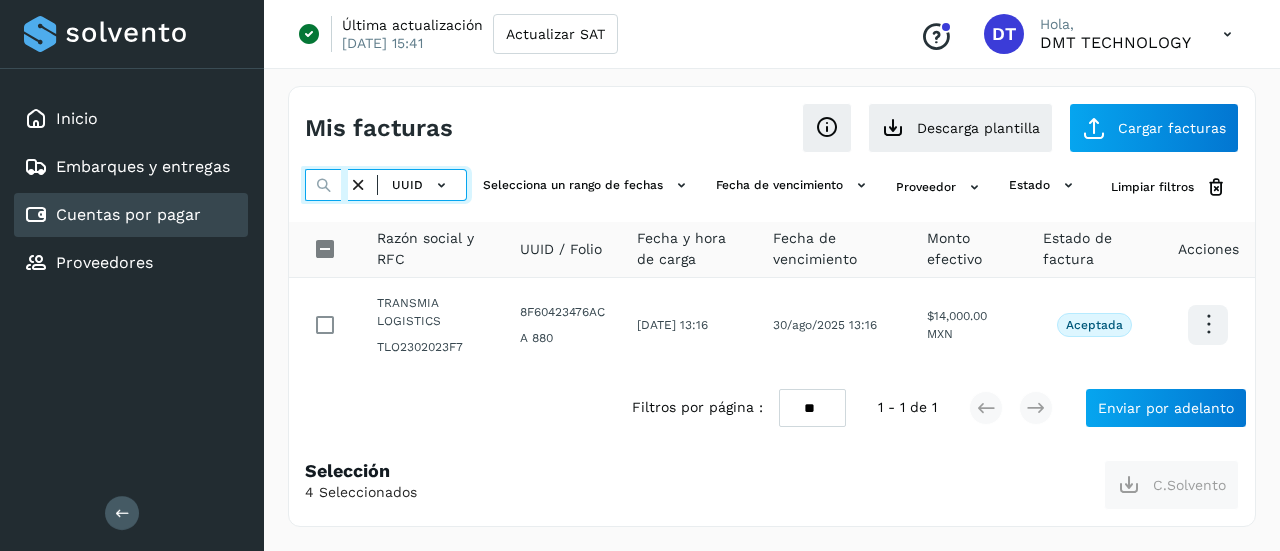 type on "**********" 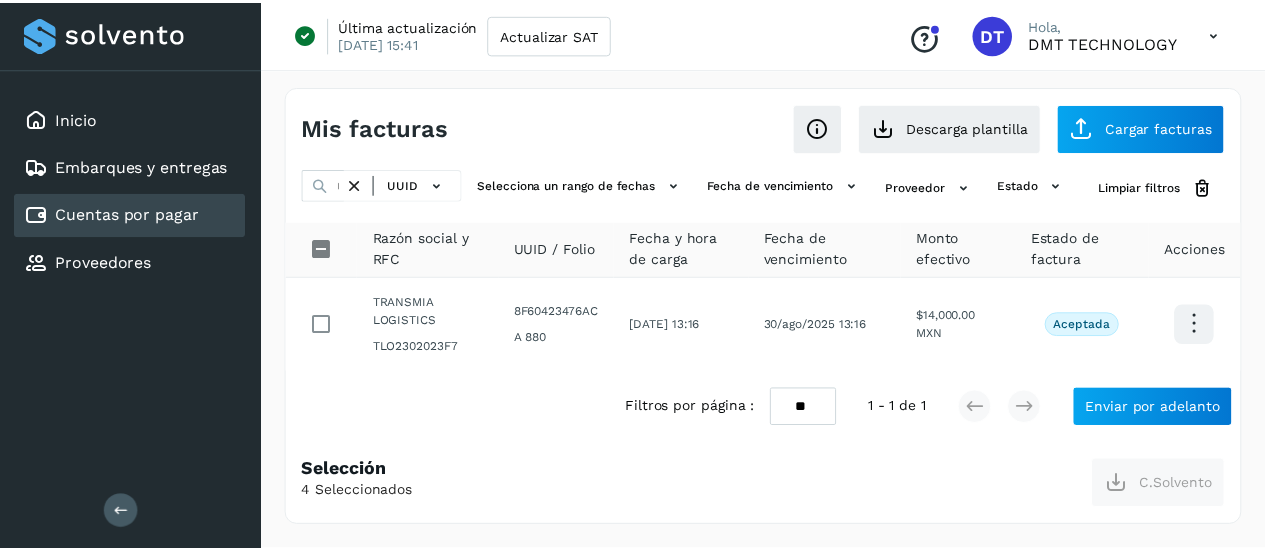 scroll, scrollTop: 0, scrollLeft: 0, axis: both 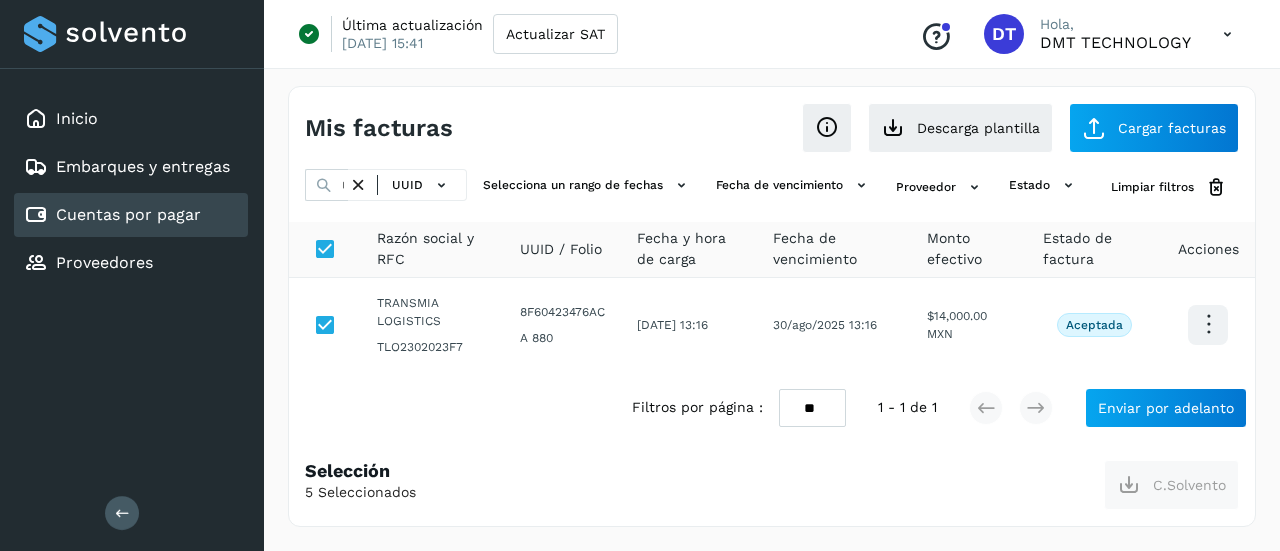 click at bounding box center [358, 185] 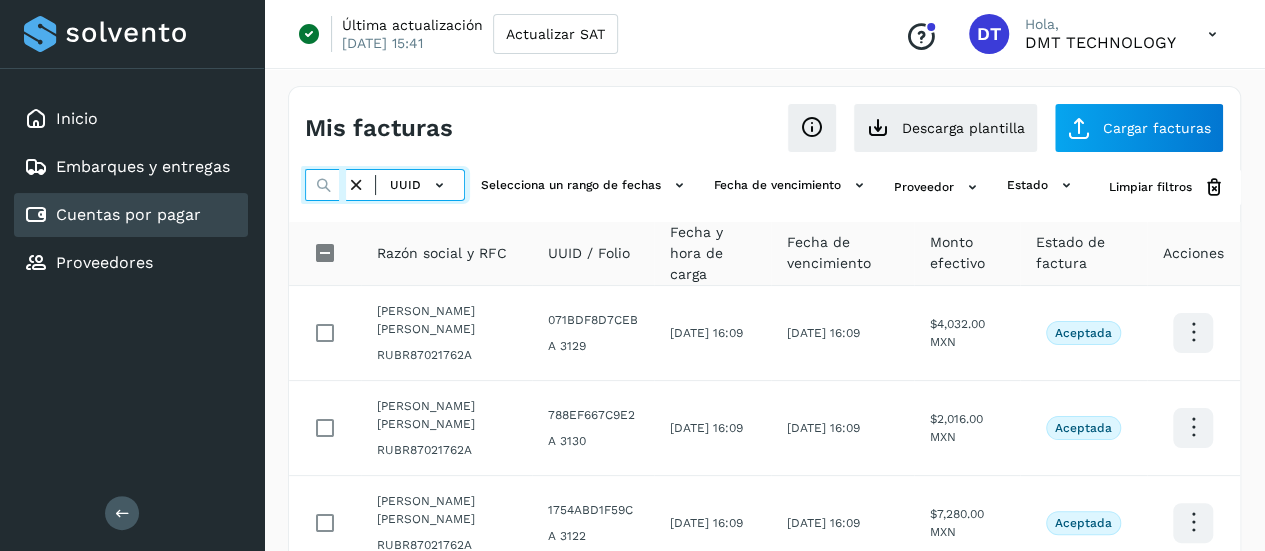 click at bounding box center [325, 185] 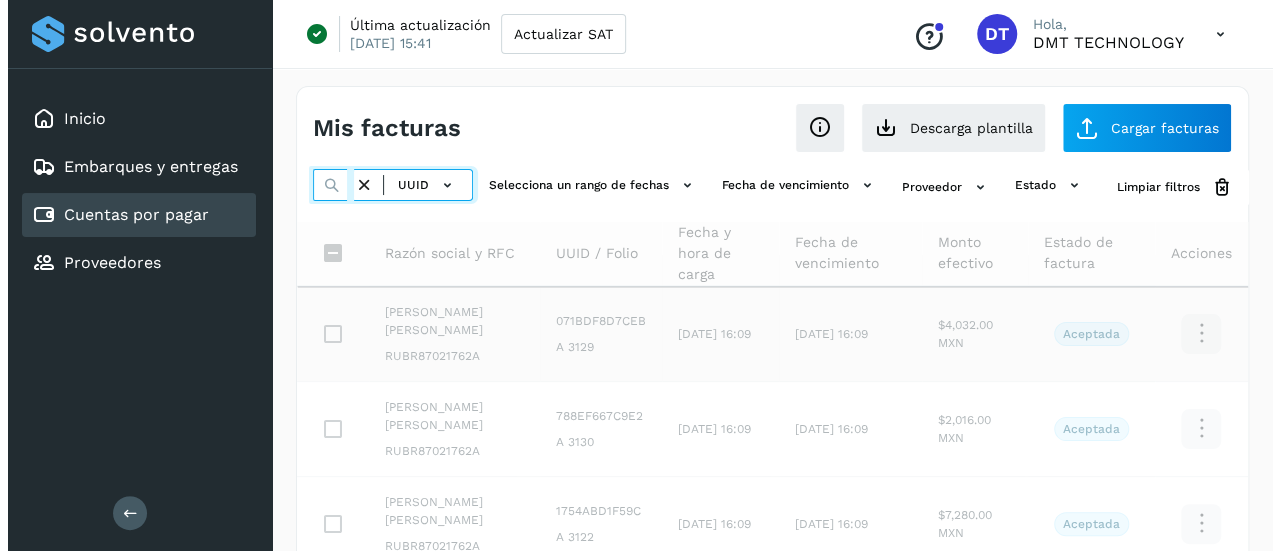 scroll, scrollTop: 0, scrollLeft: 300, axis: horizontal 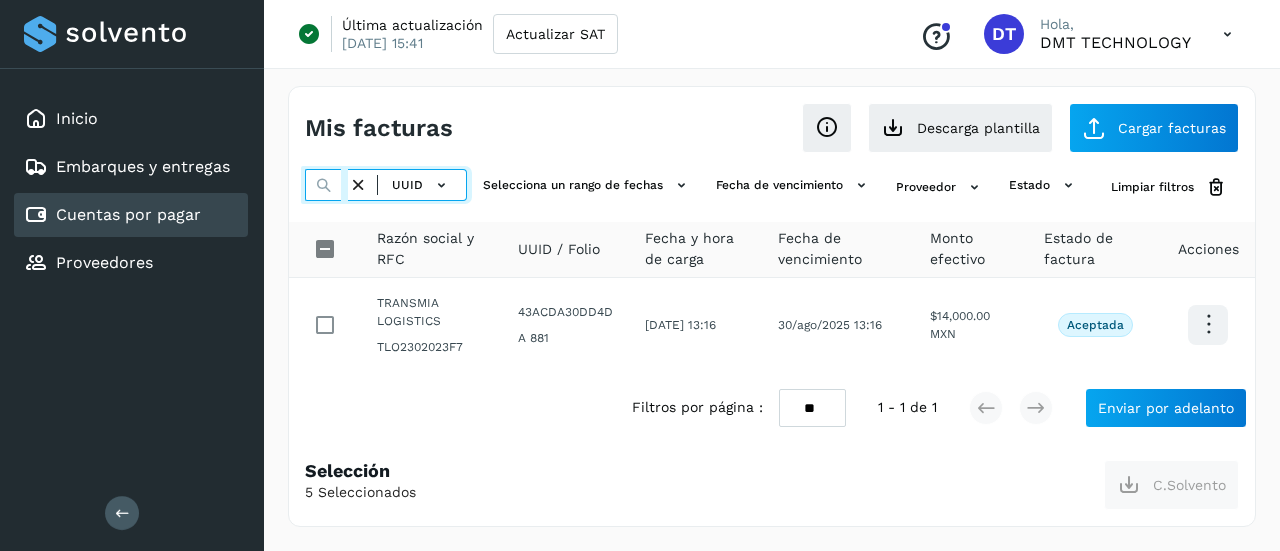 type on "**********" 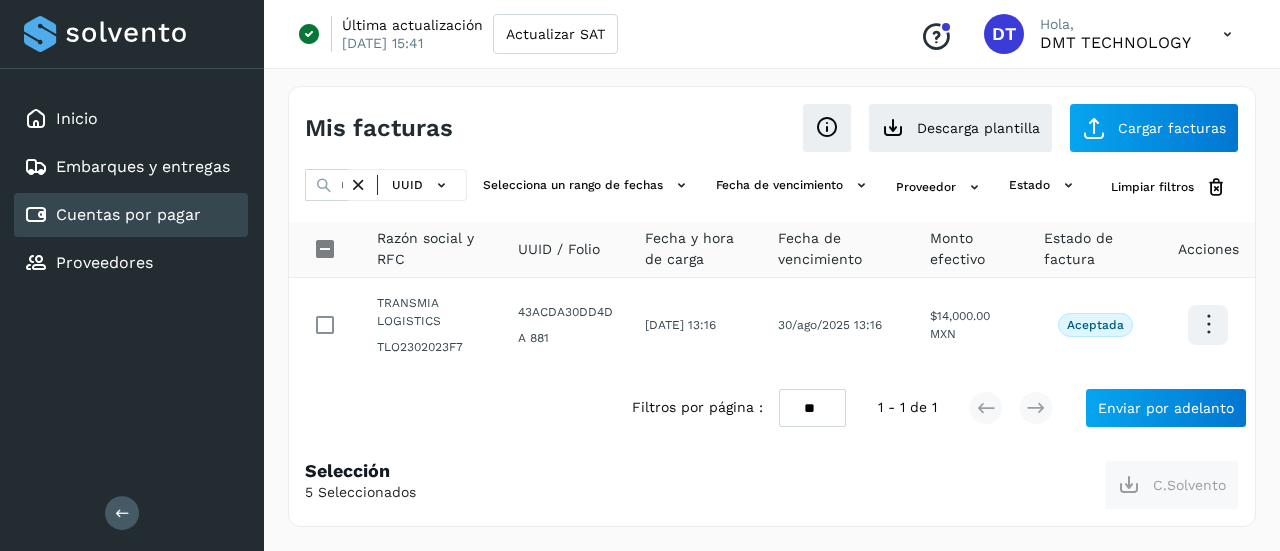 scroll, scrollTop: 0, scrollLeft: 0, axis: both 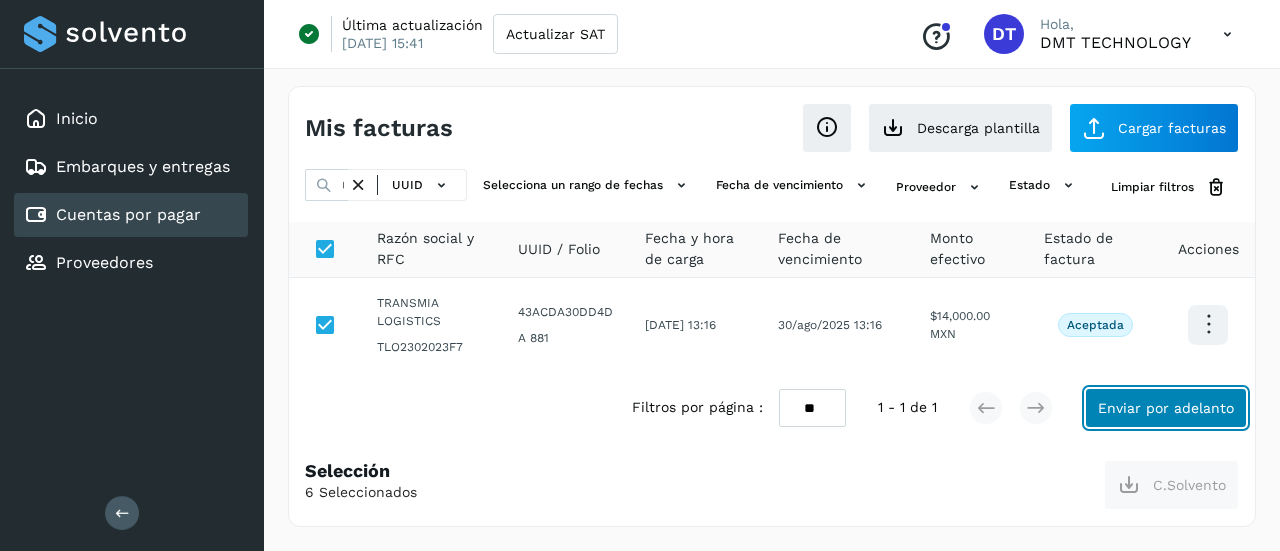 click on "Enviar por adelanto" 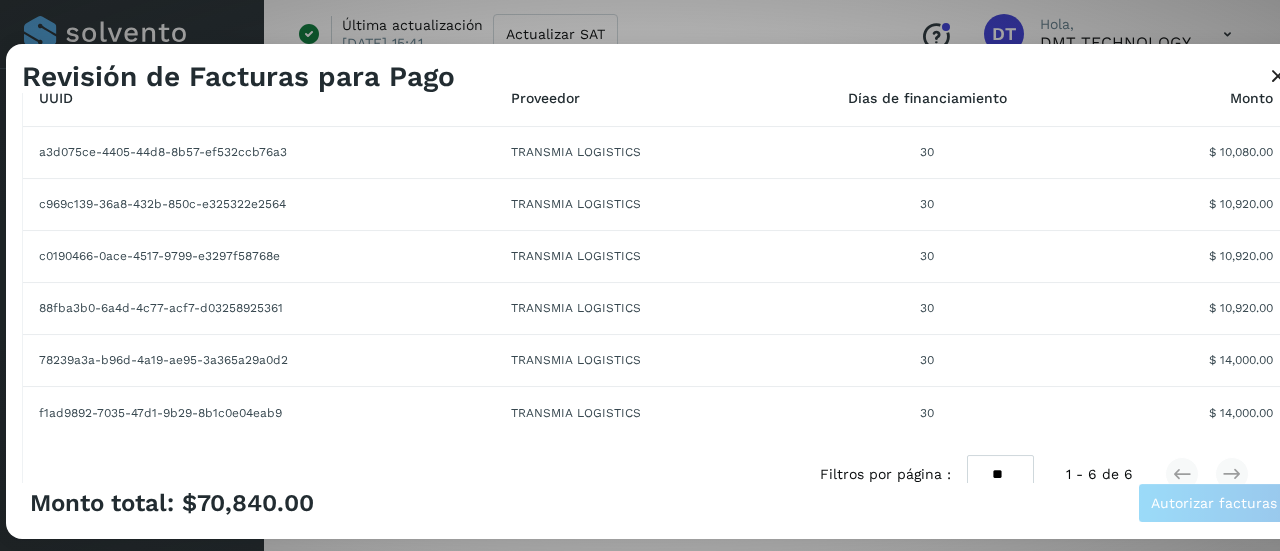 scroll, scrollTop: 0, scrollLeft: 0, axis: both 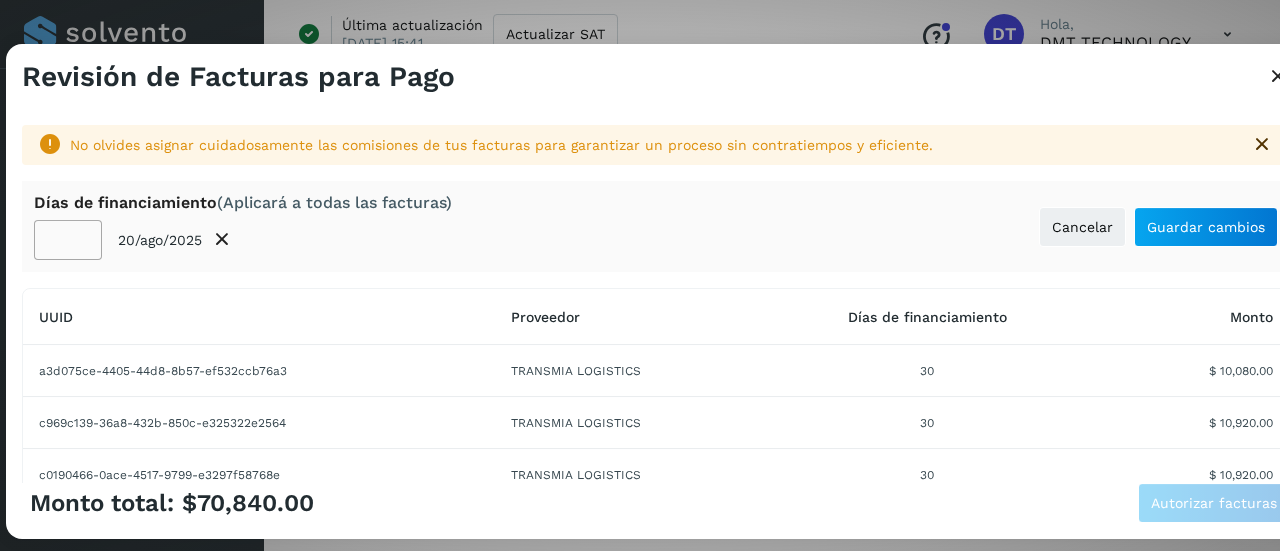 click on "**" 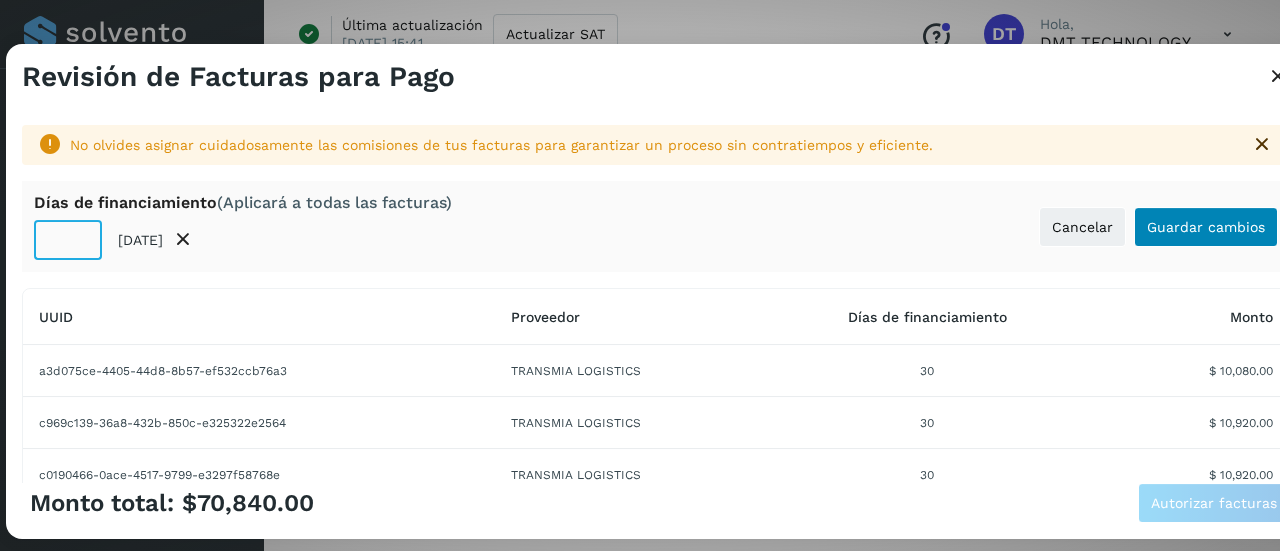 type on "**" 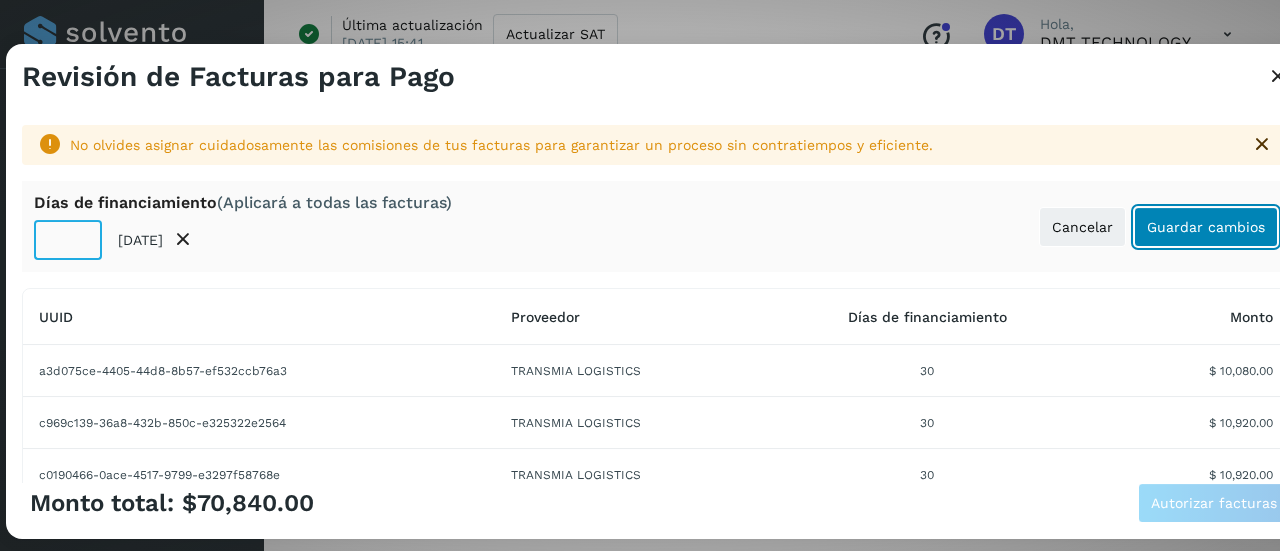 click on "Guardar cambios" 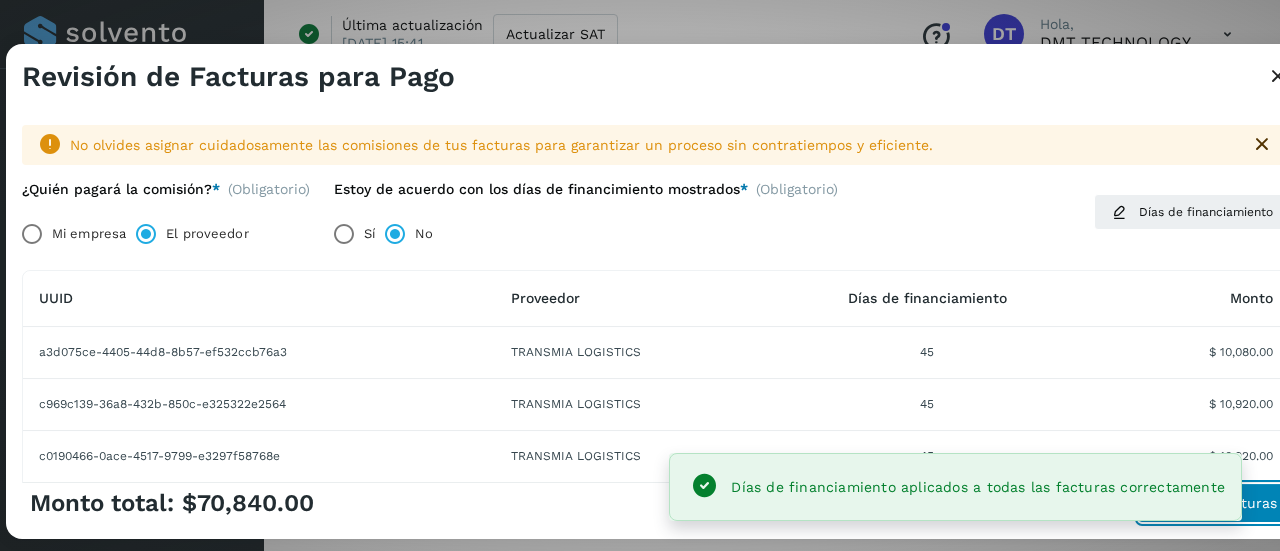 click on "Autorizar facturas" 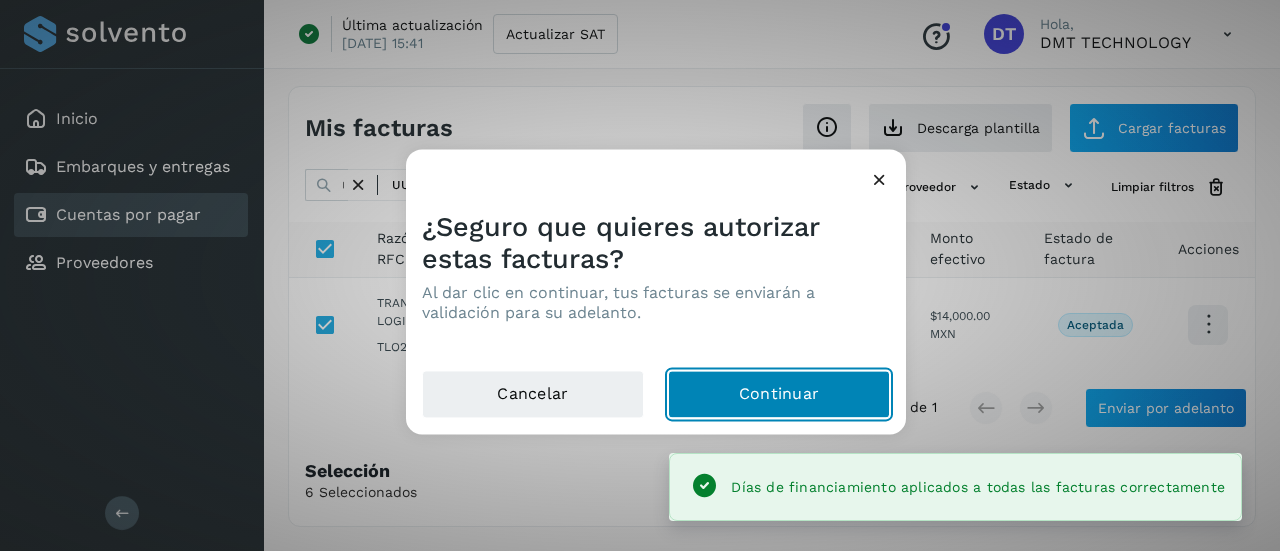 click on "Continuar" 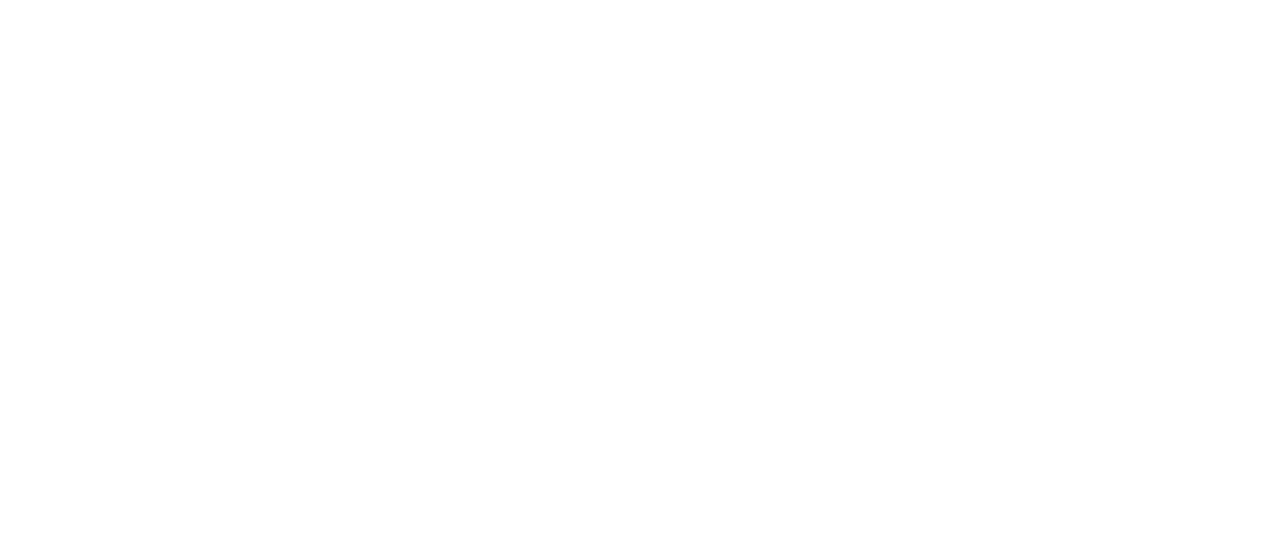 scroll, scrollTop: 0, scrollLeft: 0, axis: both 